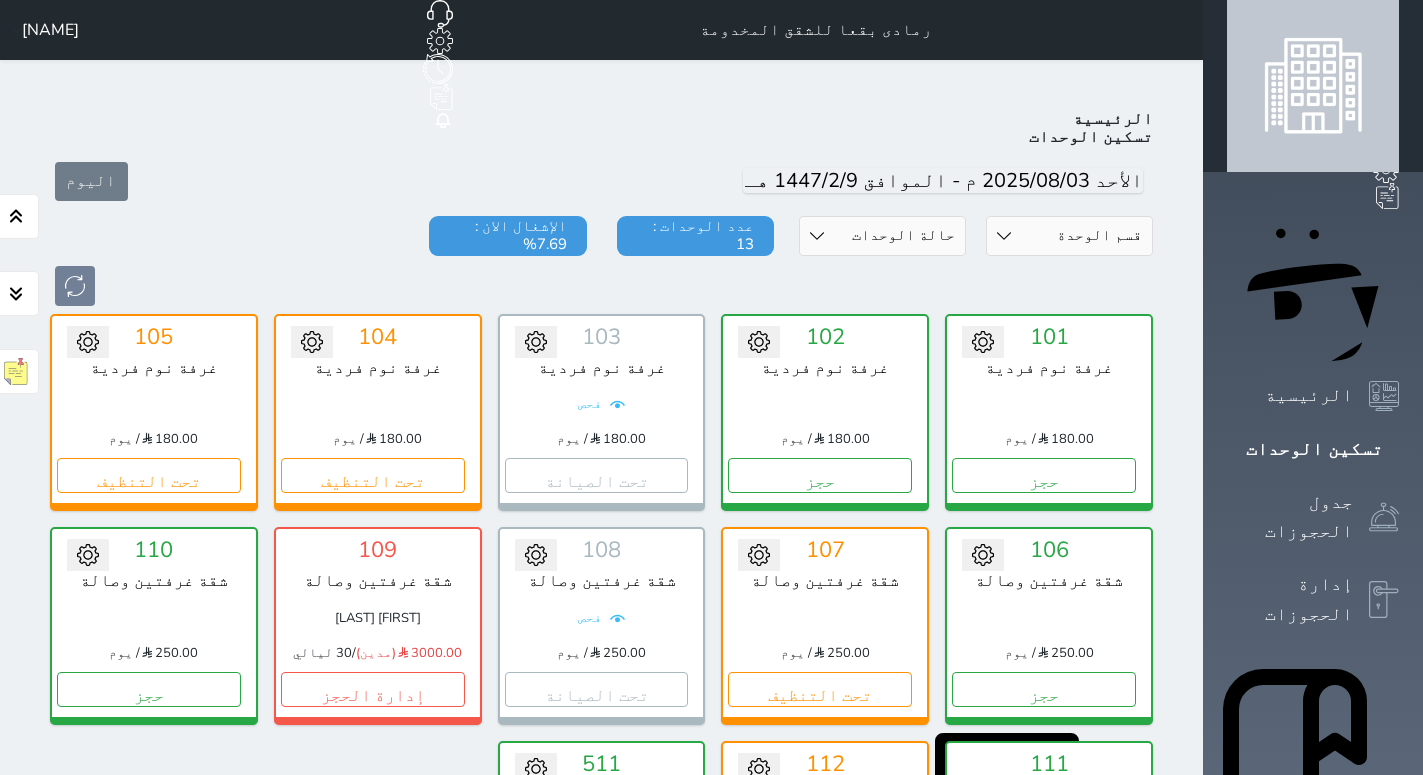 scroll, scrollTop: 0, scrollLeft: 0, axis: both 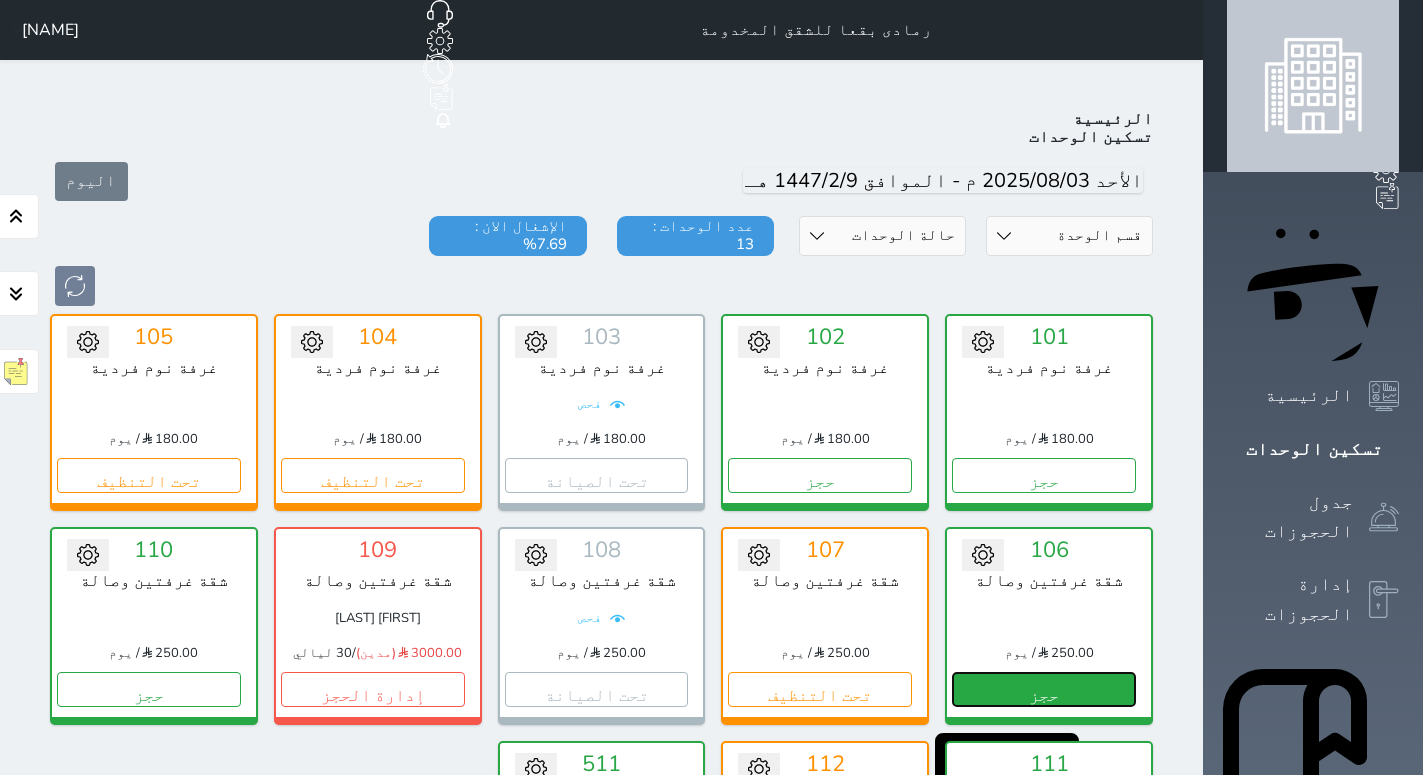click on "حجز" at bounding box center (1044, 689) 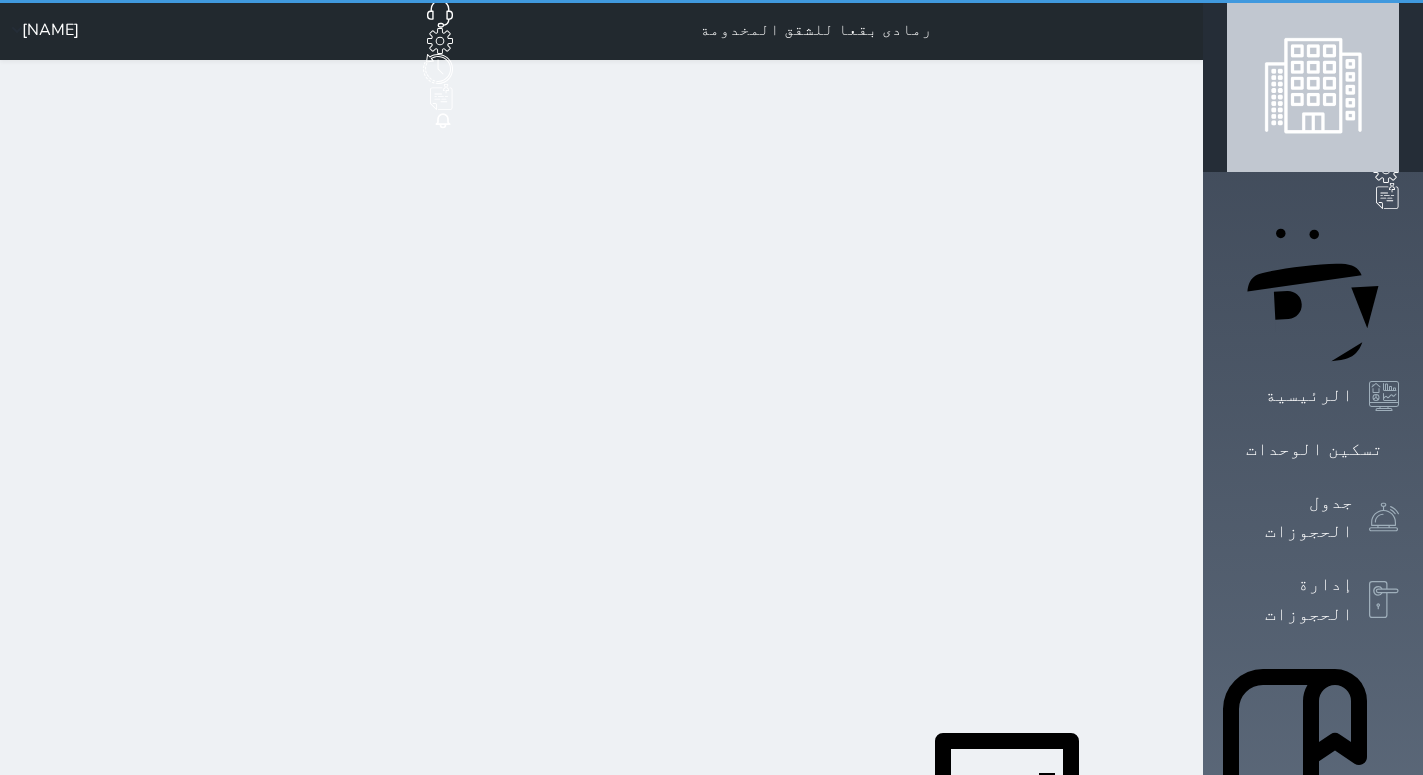 select on "1" 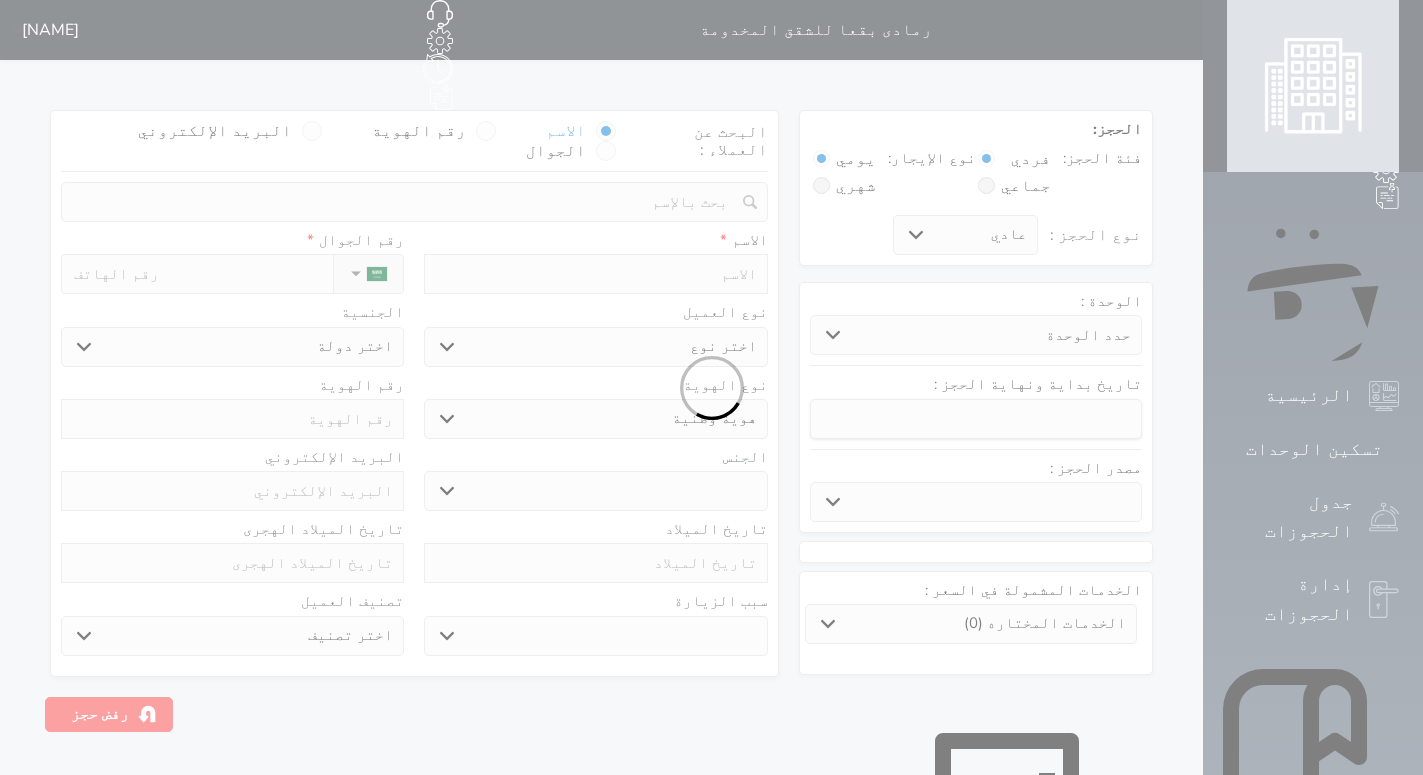 select 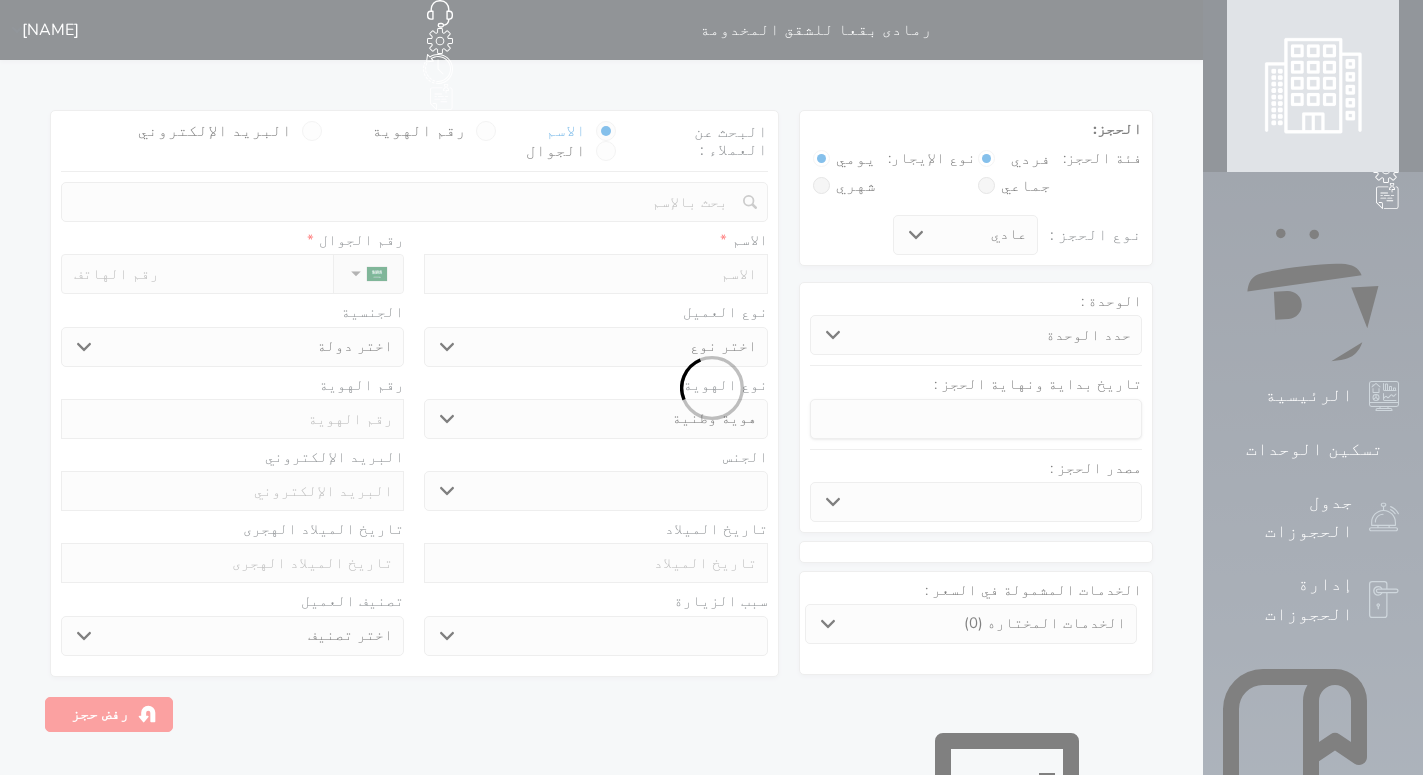 select on "6209" 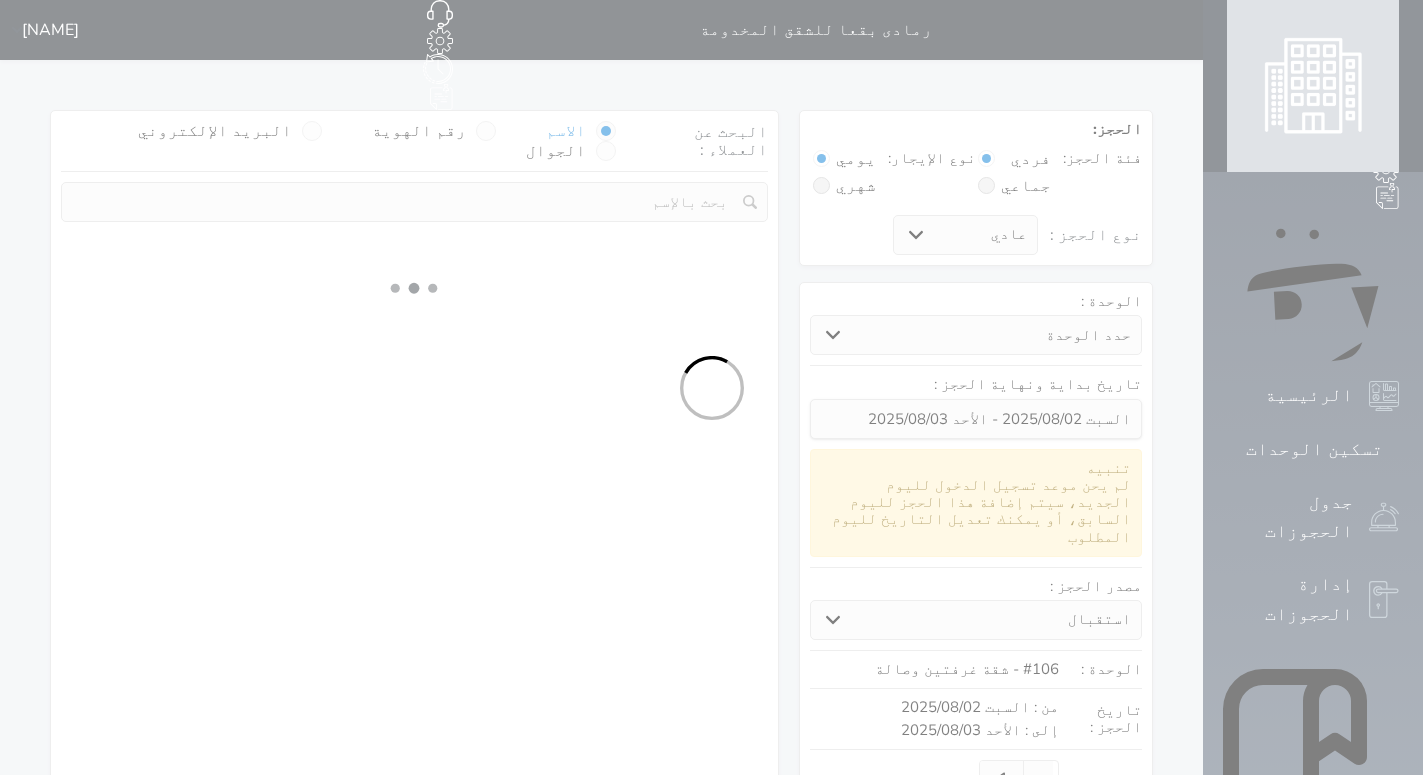 select 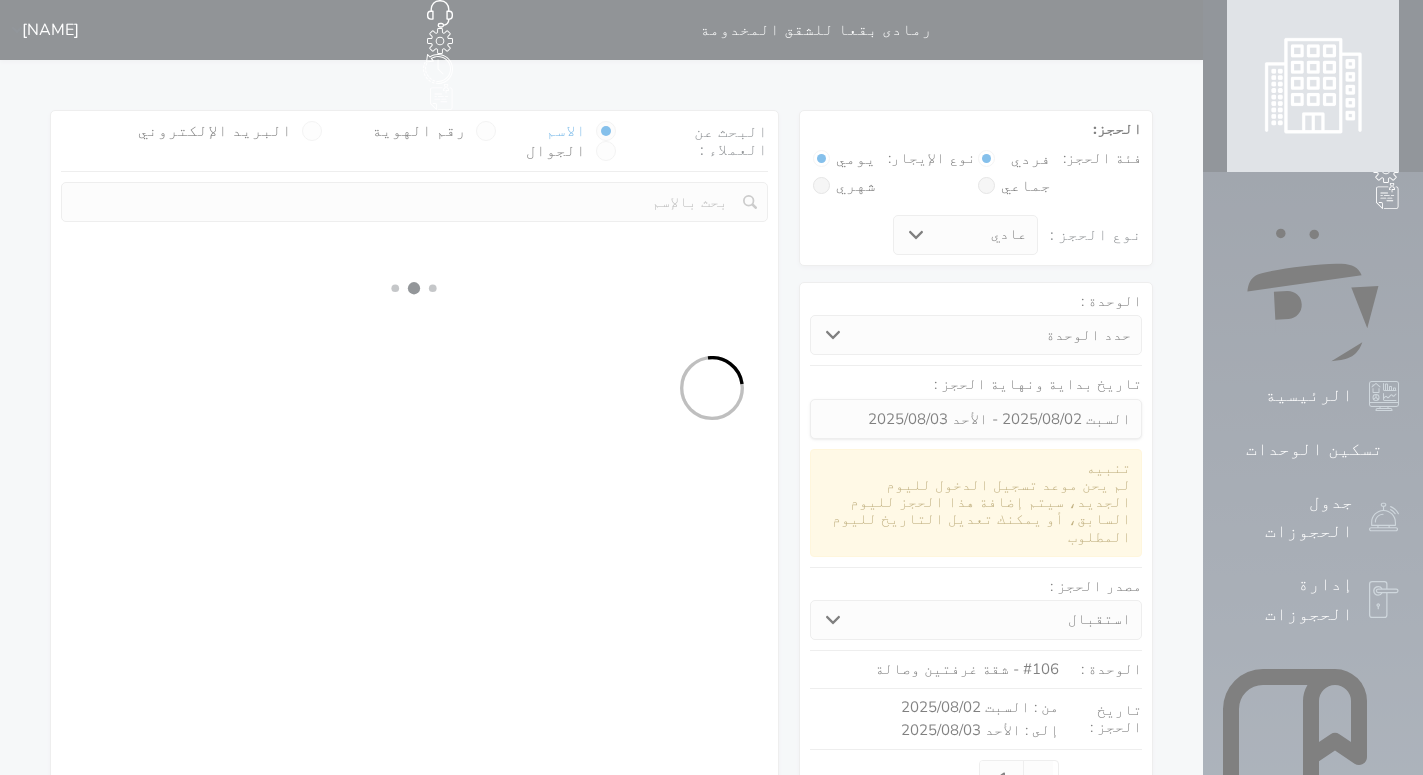 select on "1" 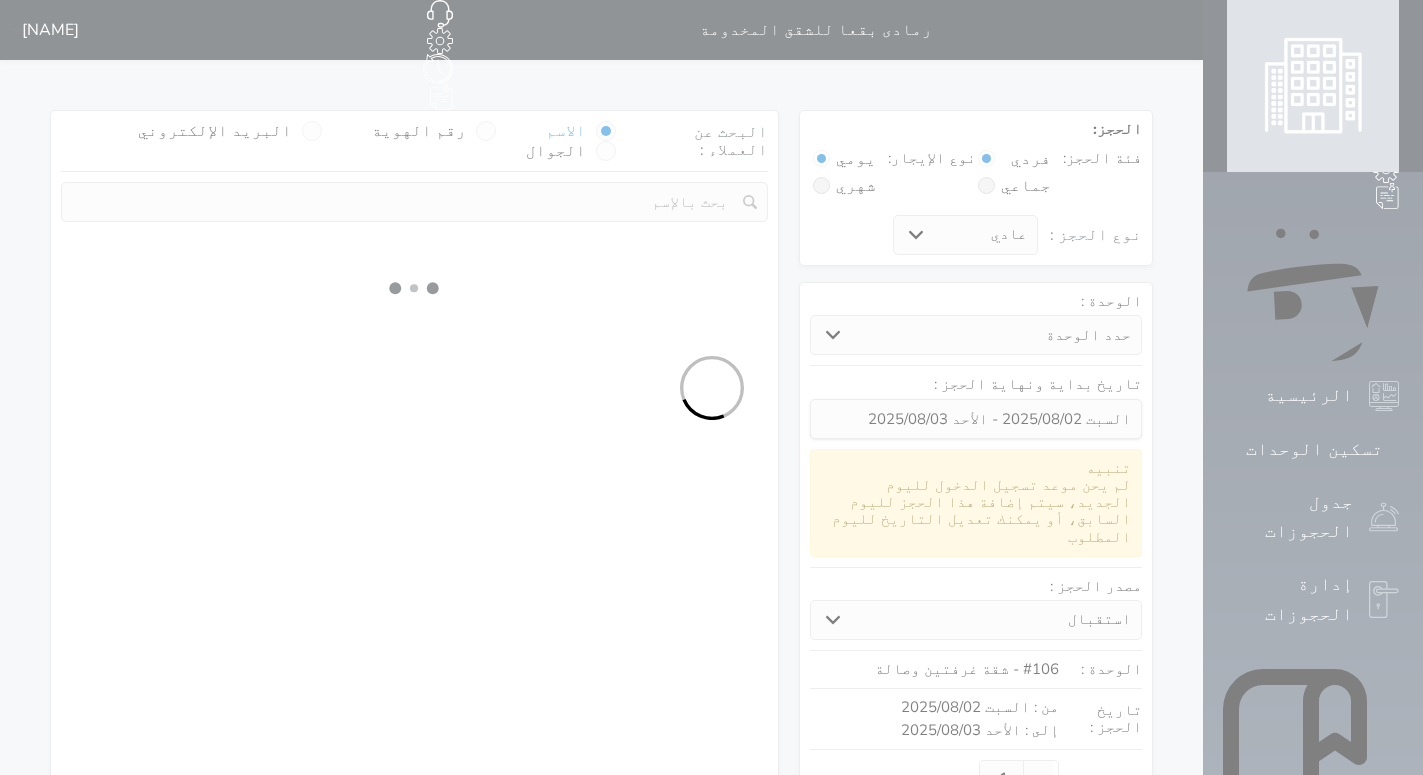 select on "113" 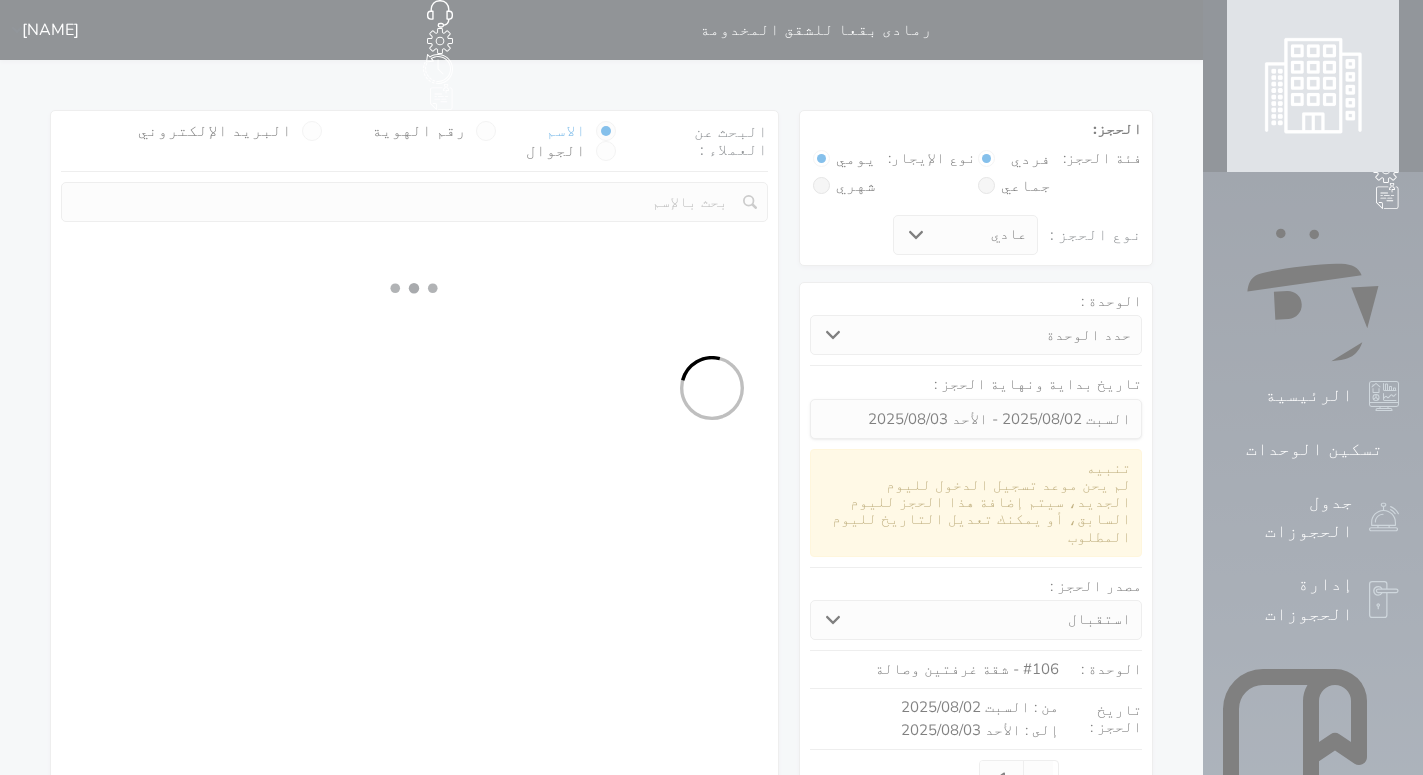 select on "1" 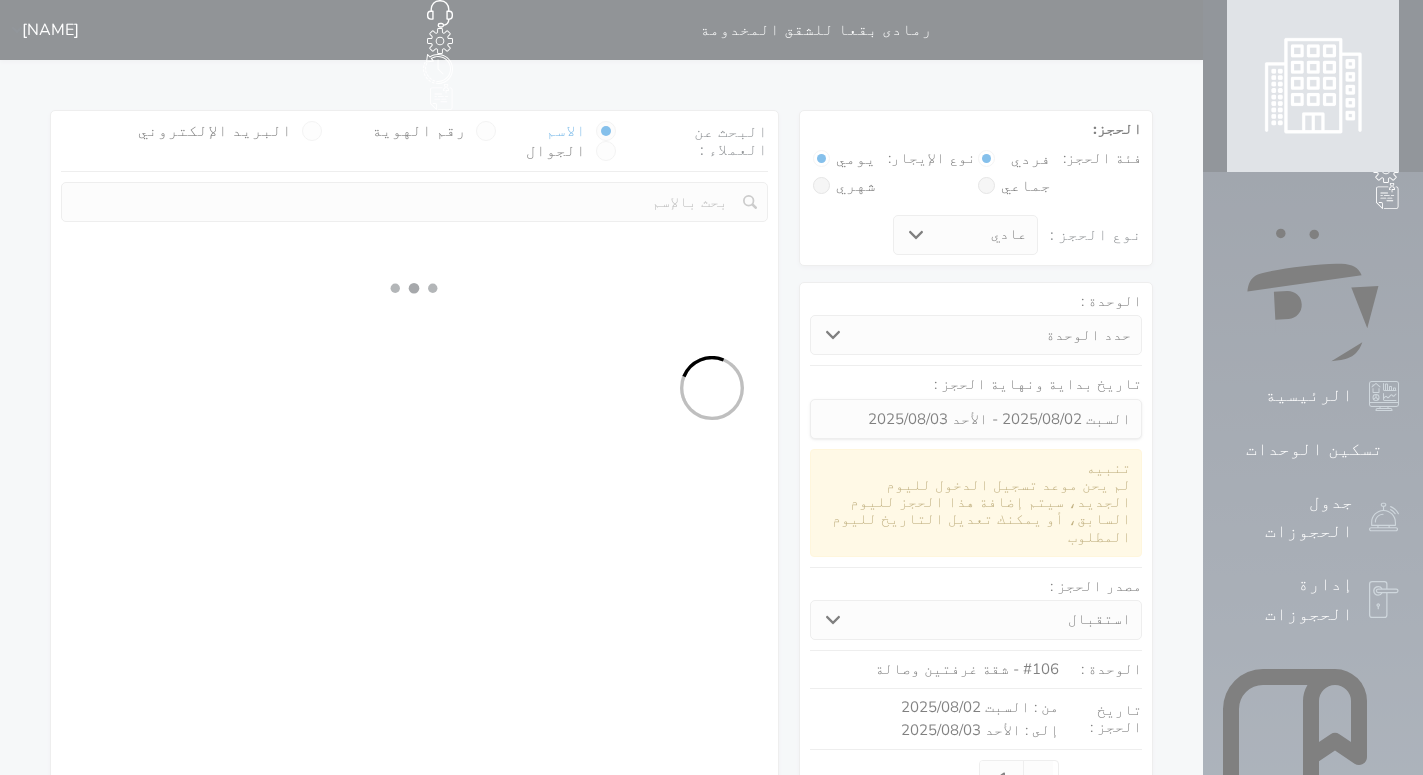 select 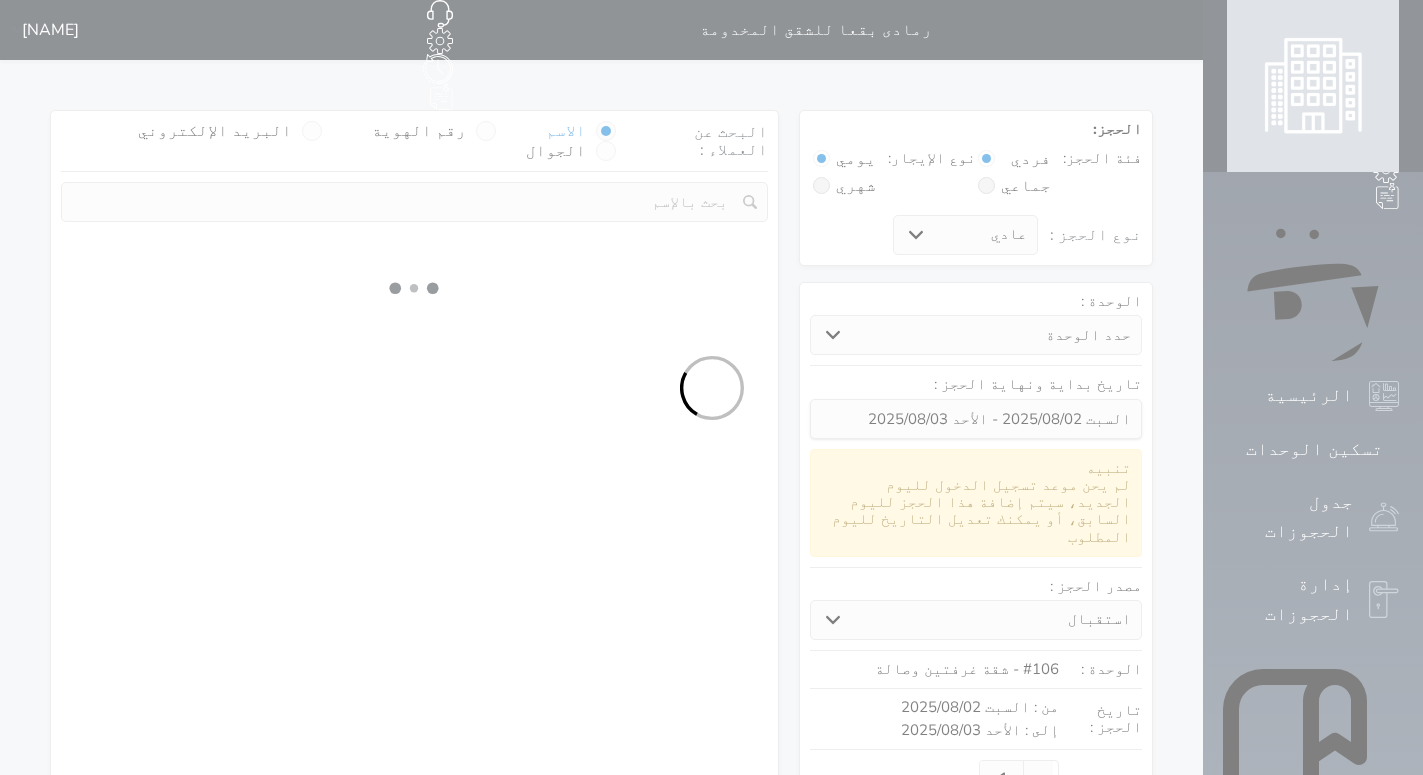 select on "7" 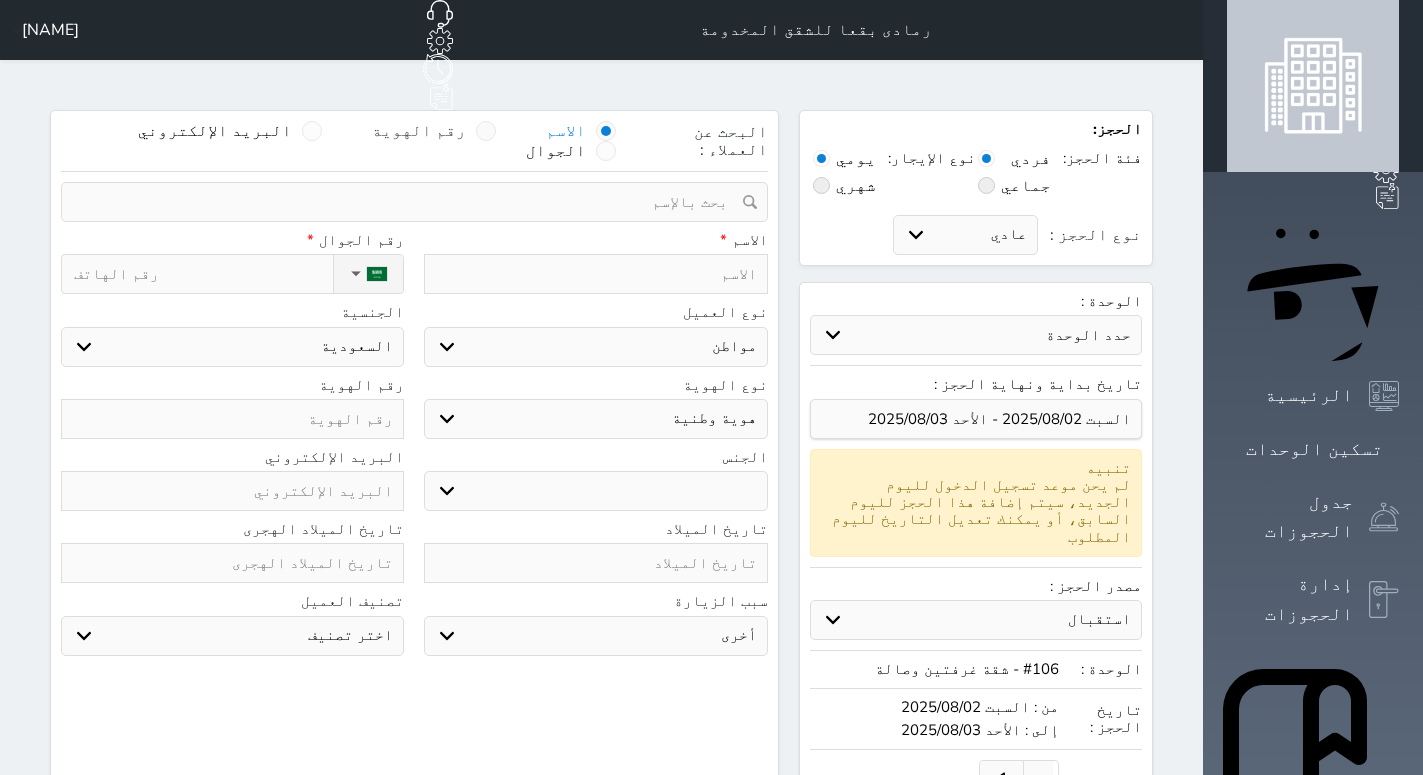click on "رقم الهوية" at bounding box center (419, 131) 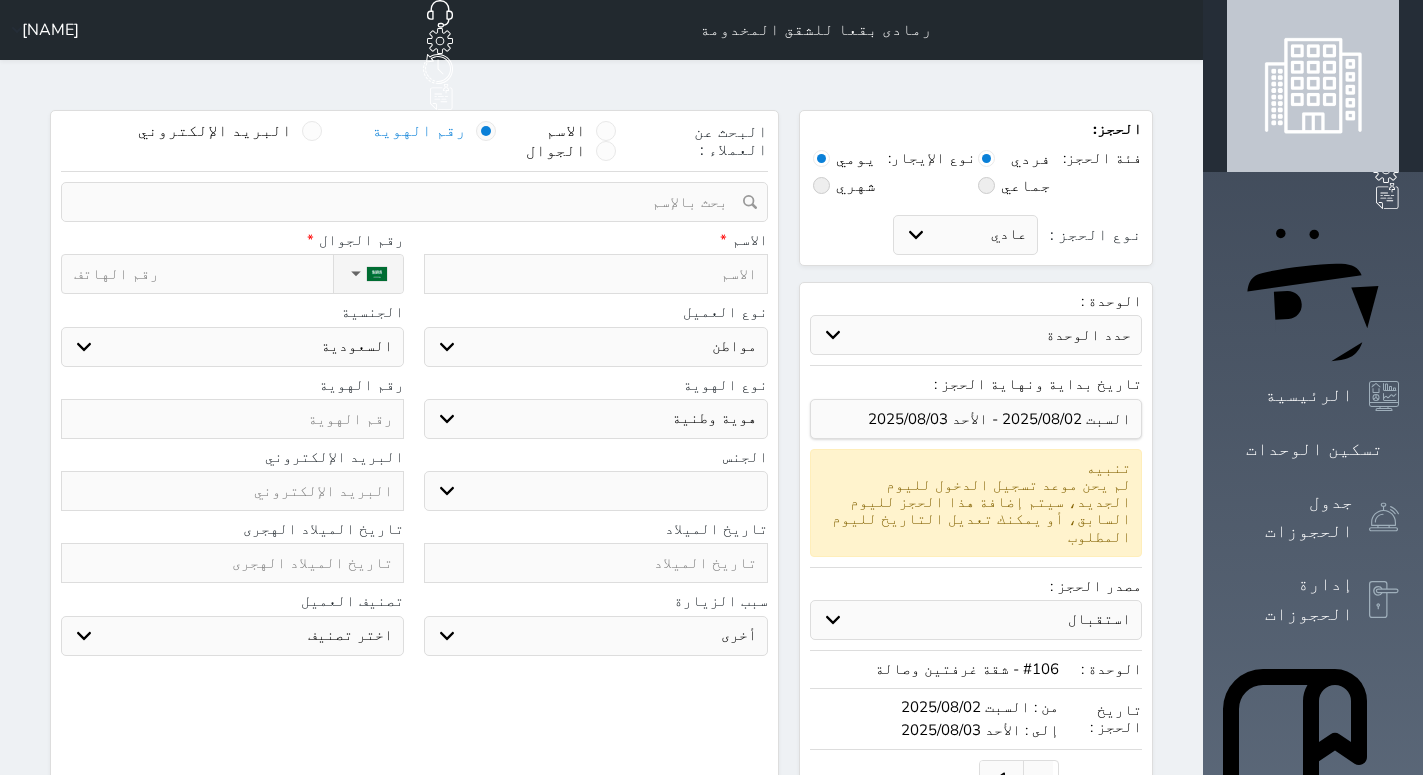 select 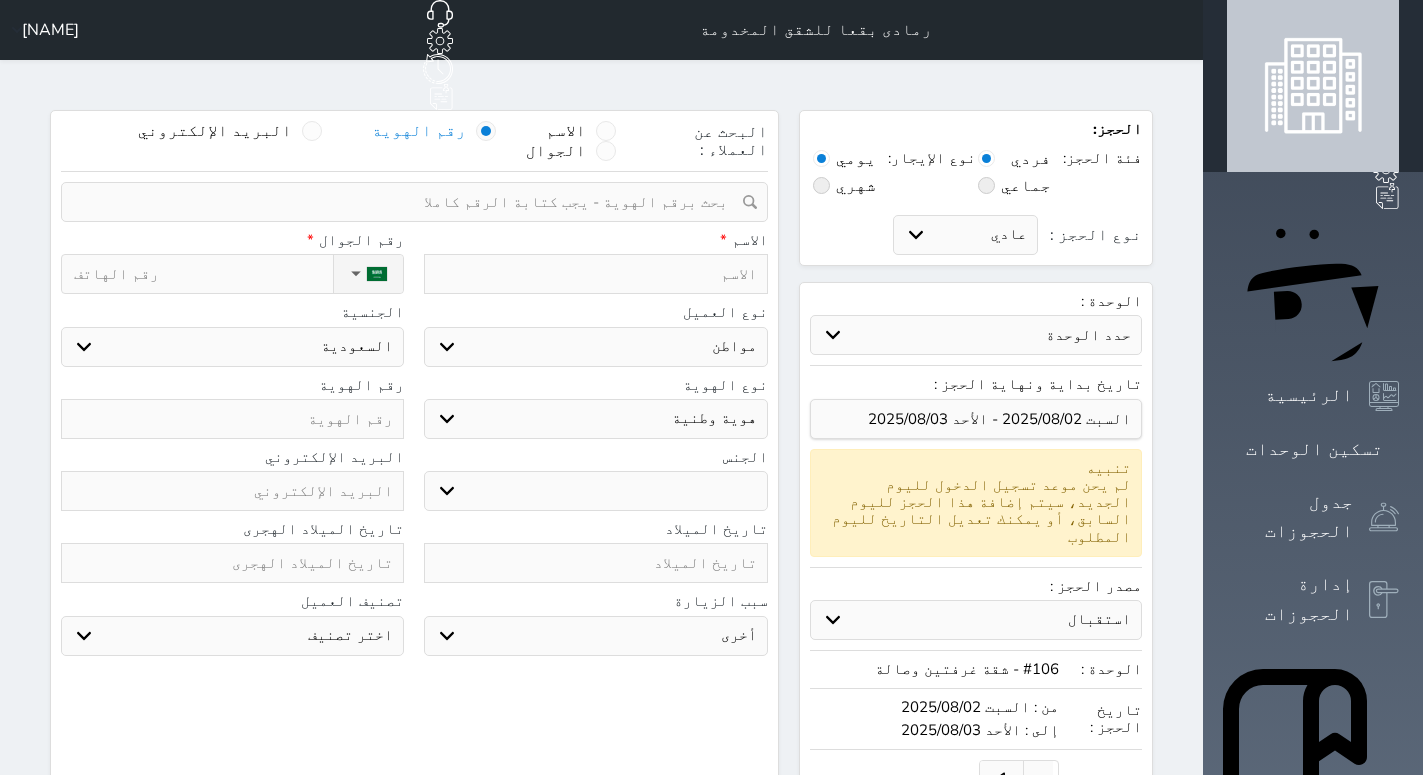 click at bounding box center (407, 202) 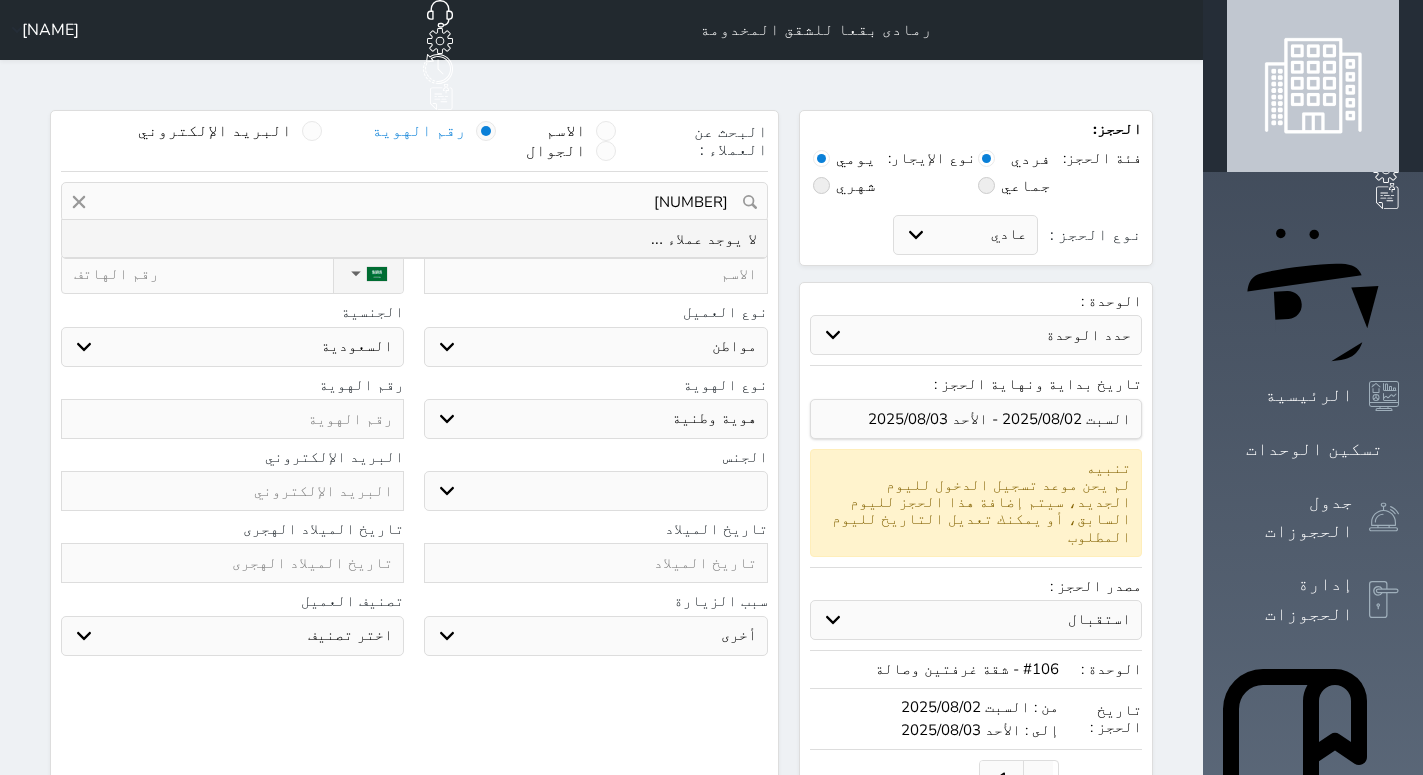 type on "[NUMBER]" 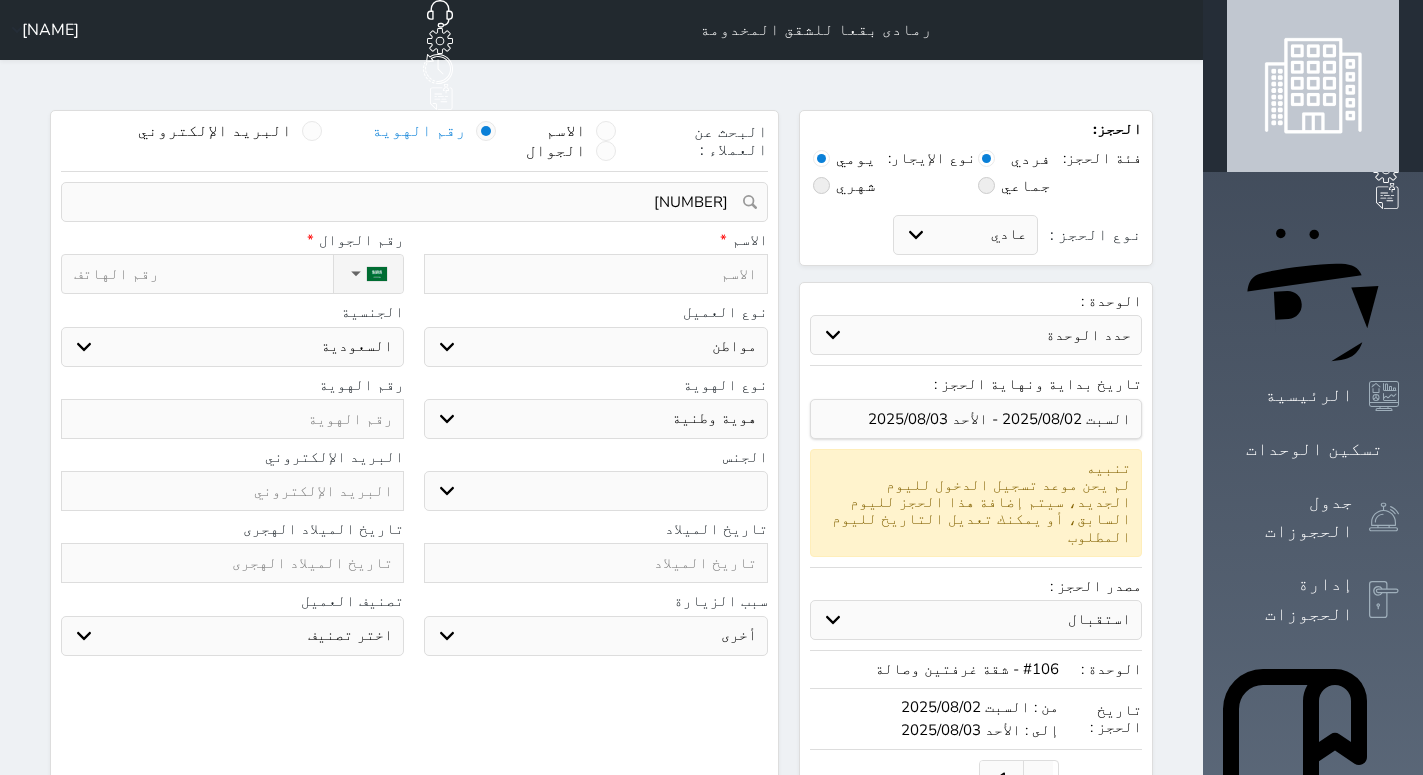 type 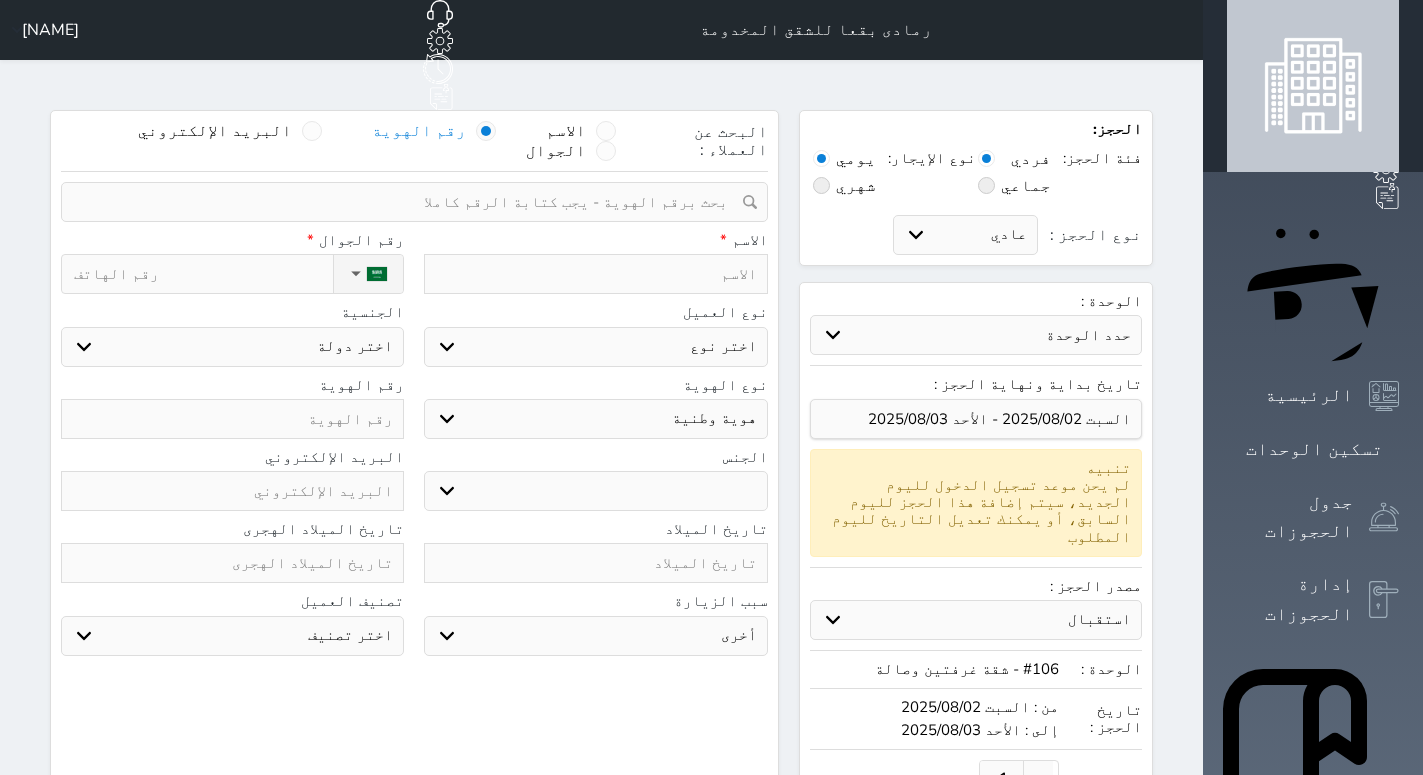 select 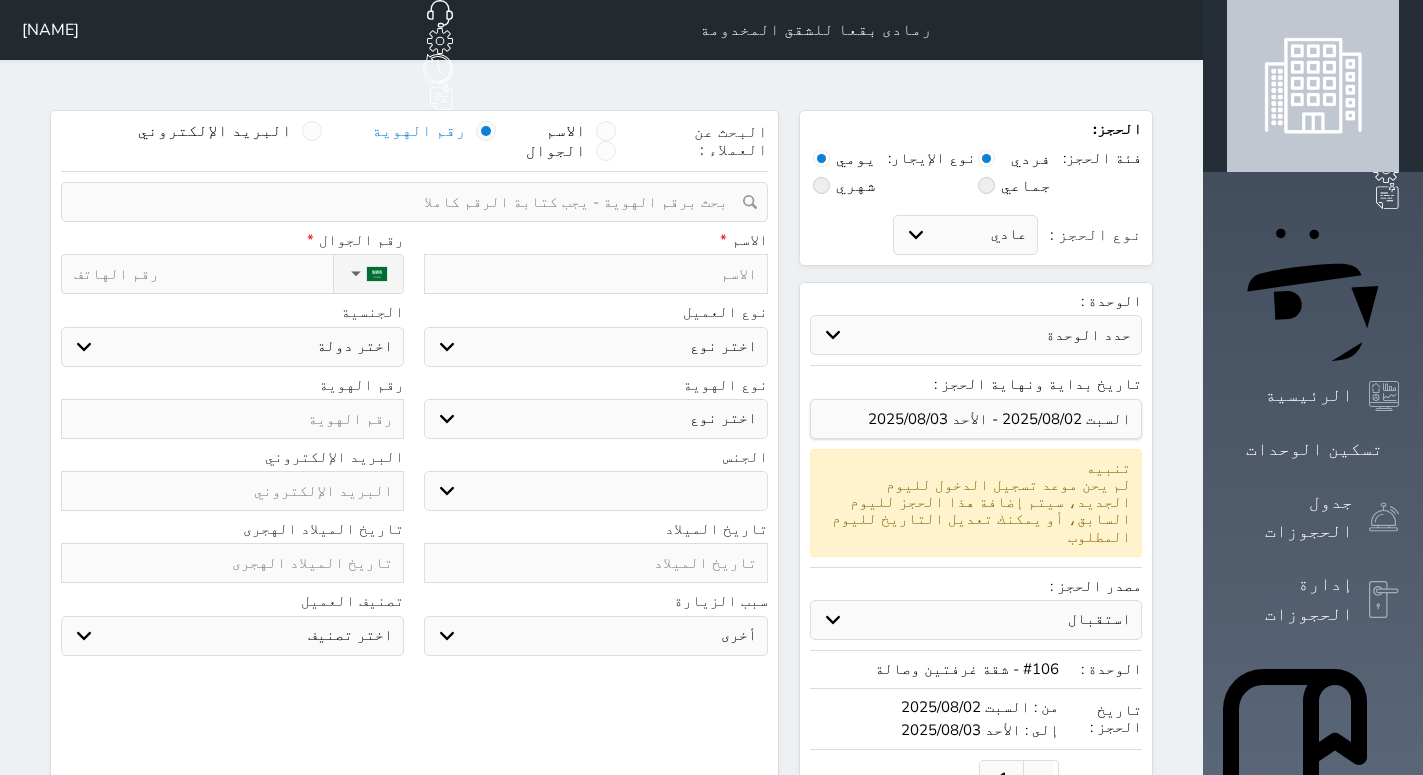 select 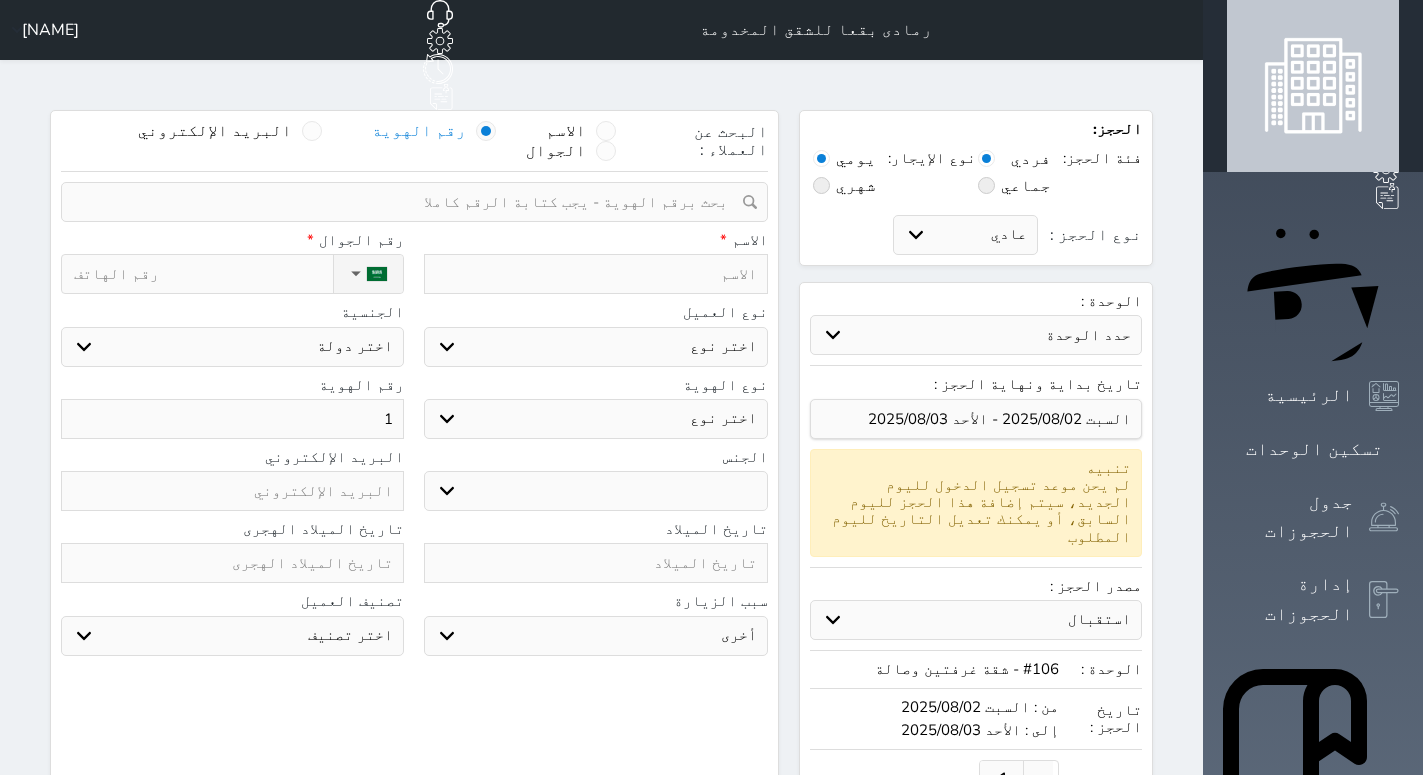 select 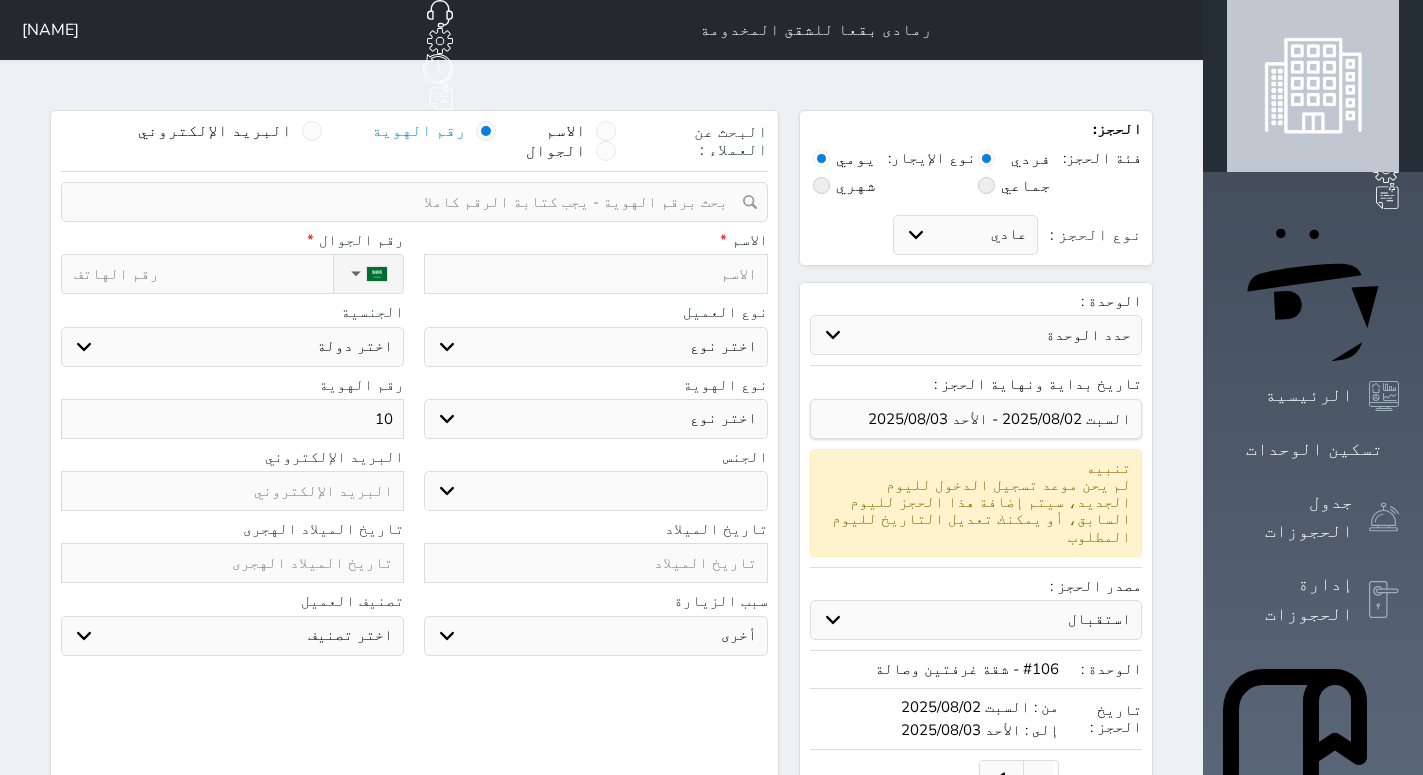 select 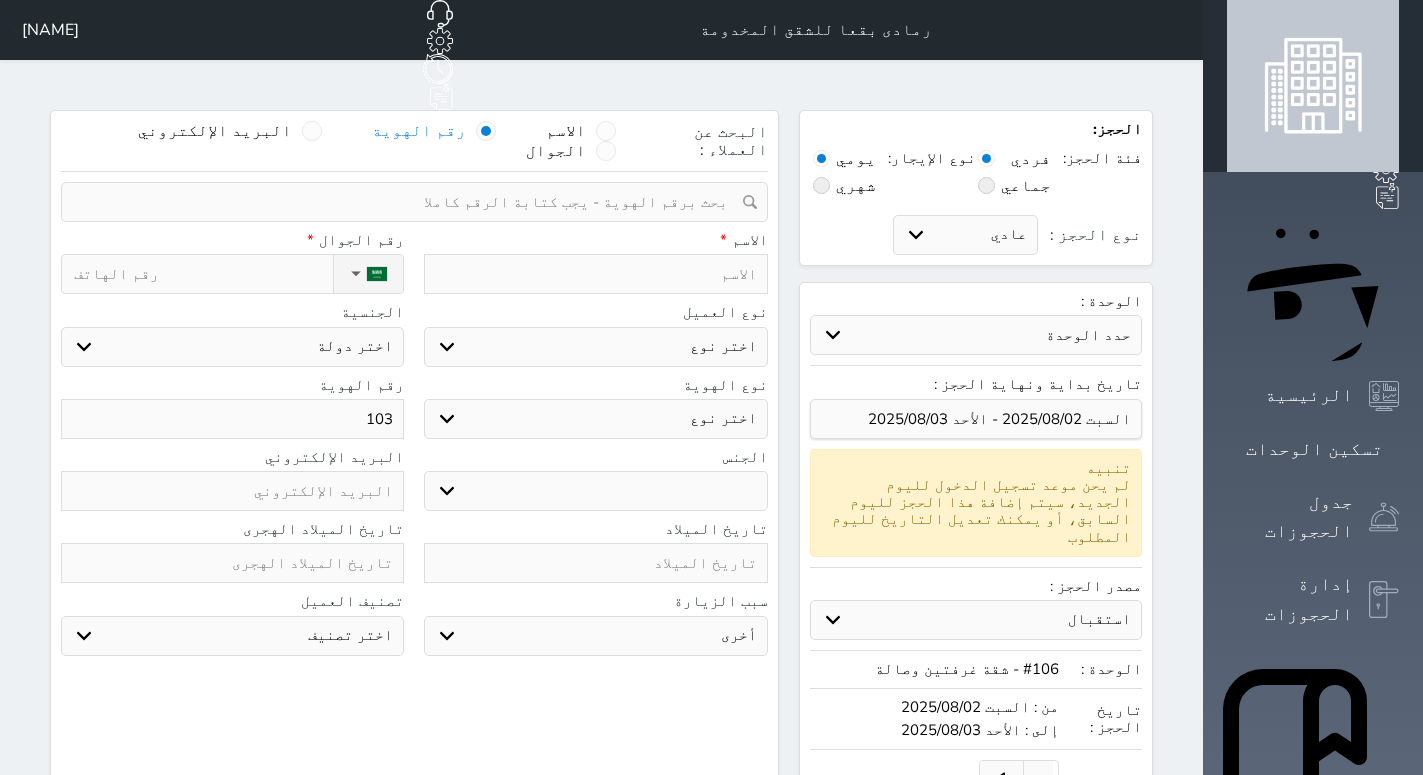 select 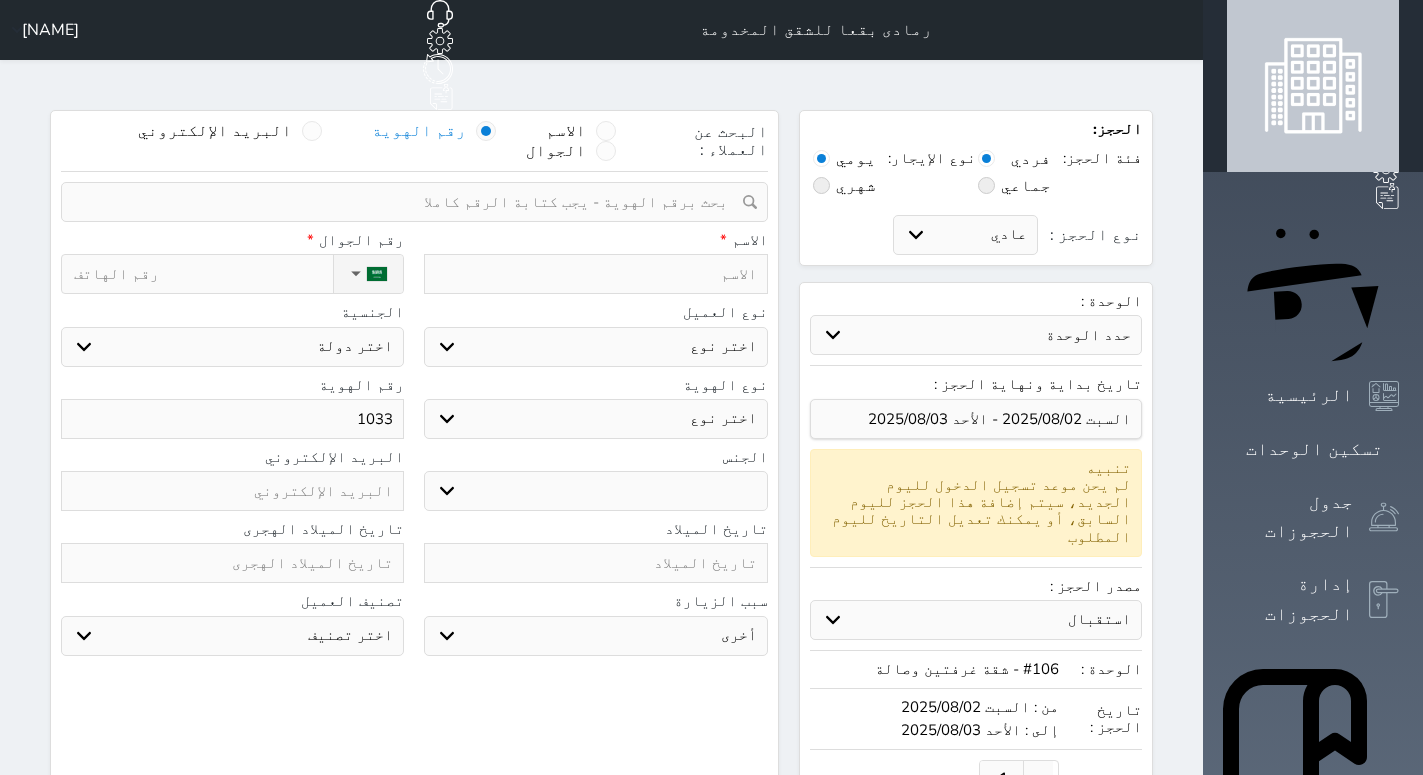 select 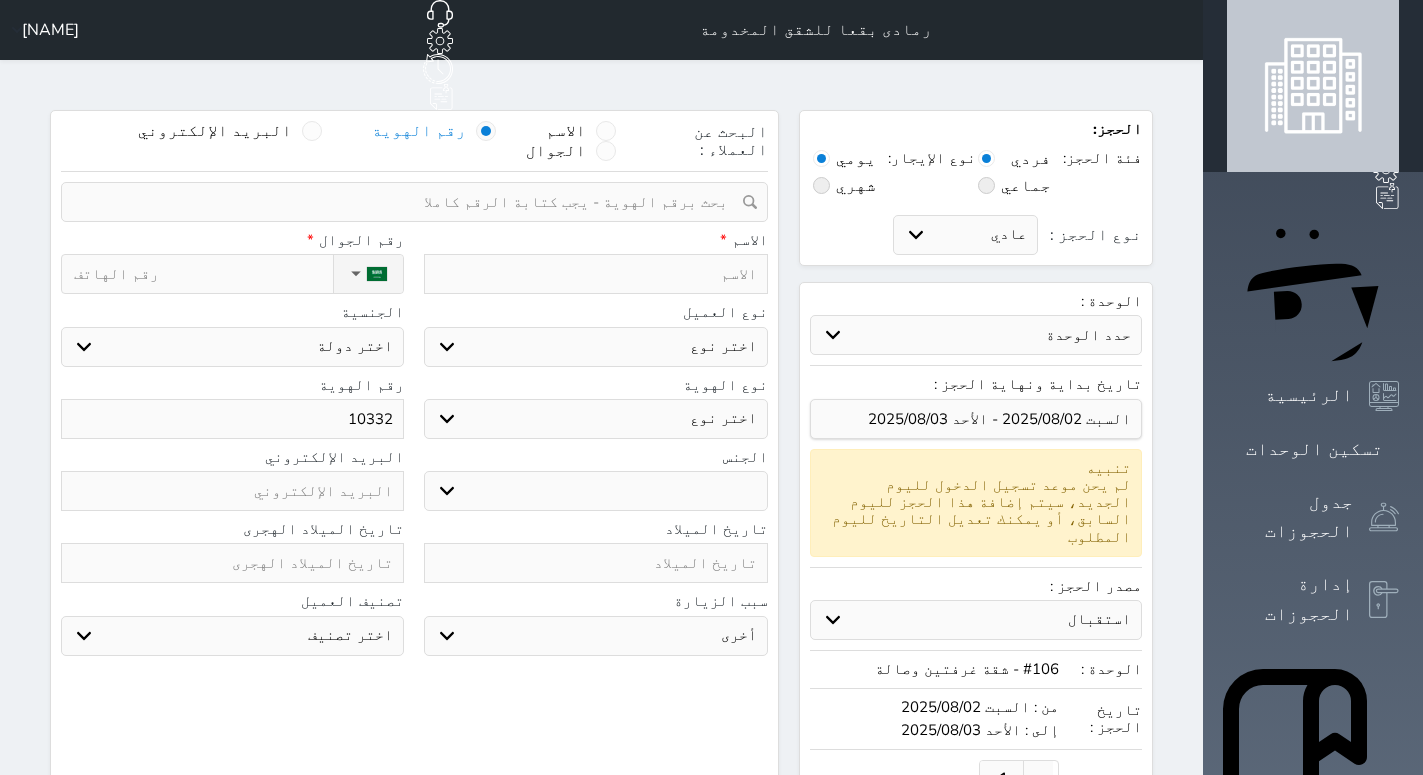 select 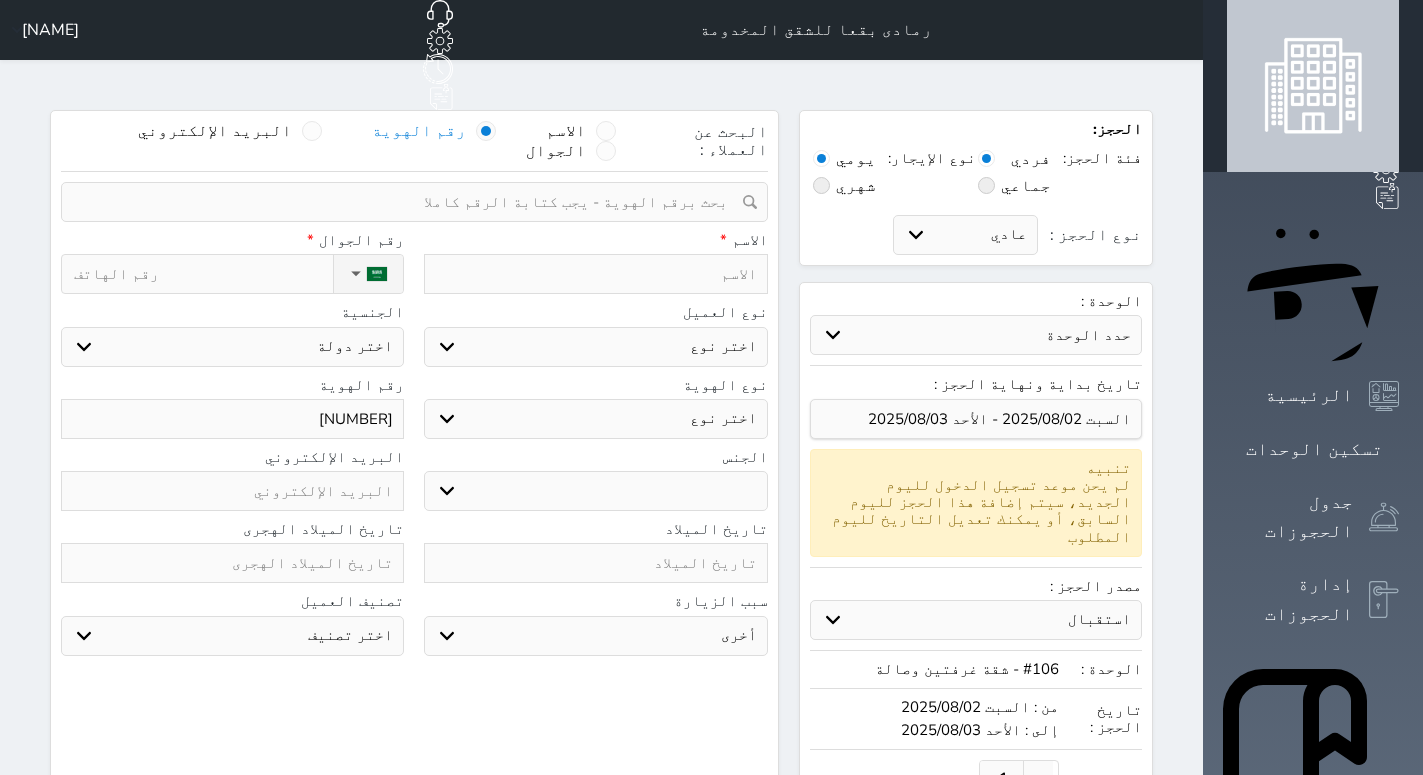 select 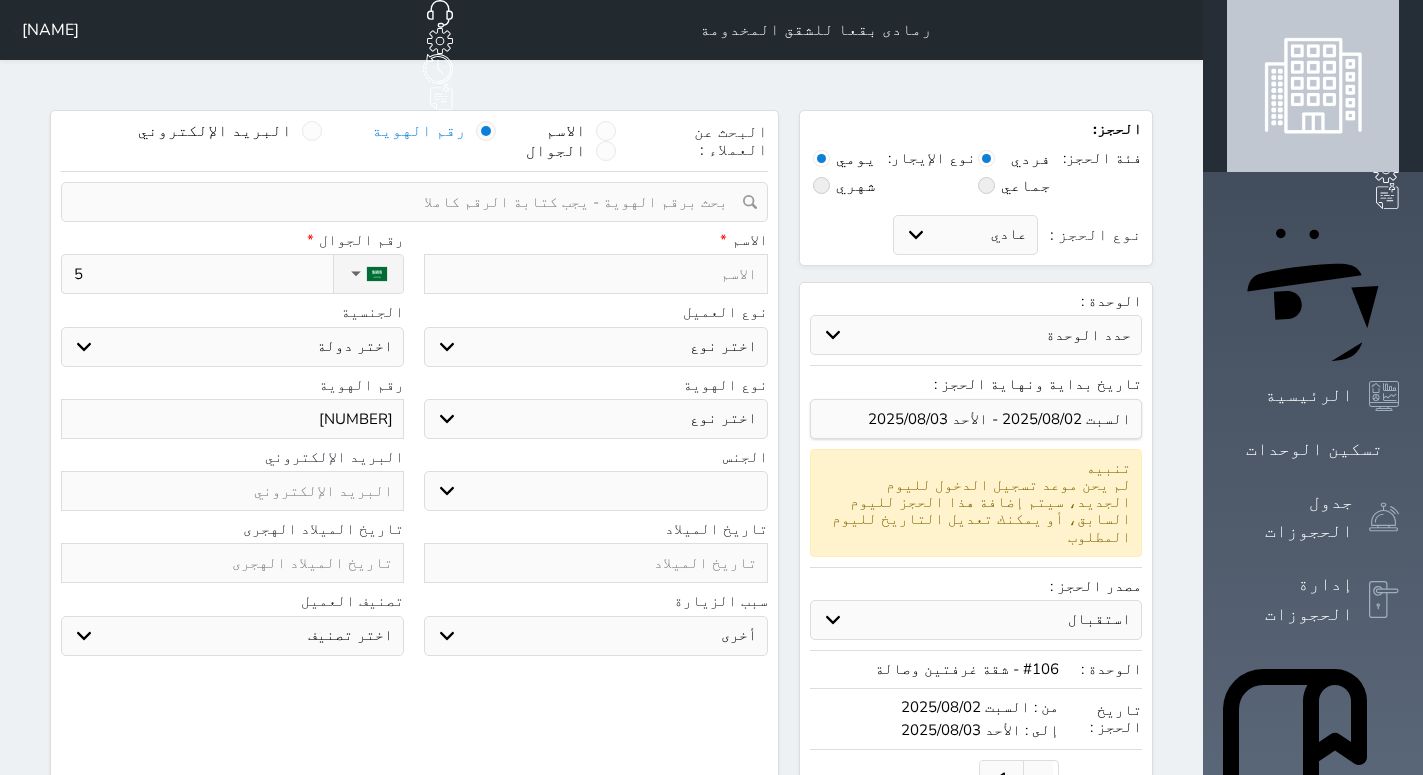 select 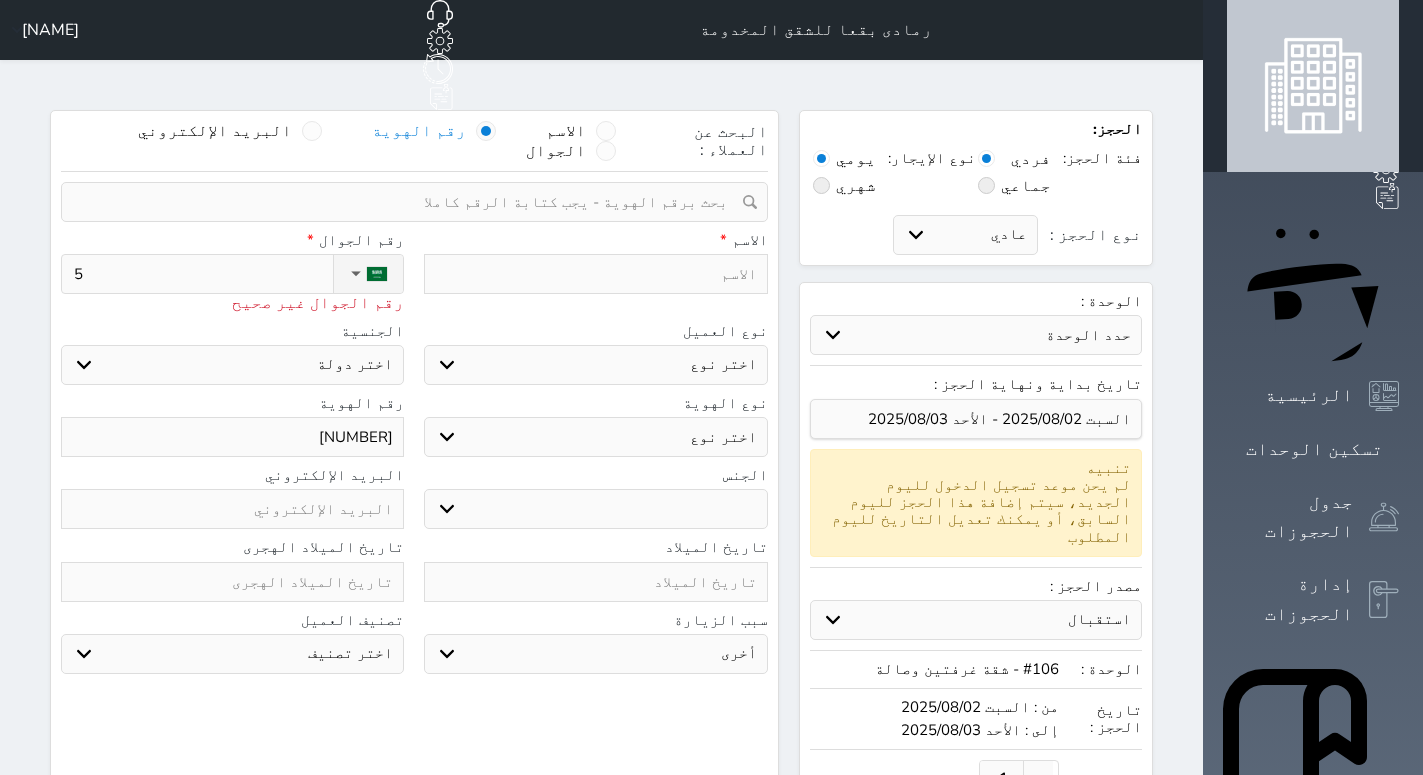 type on "50" 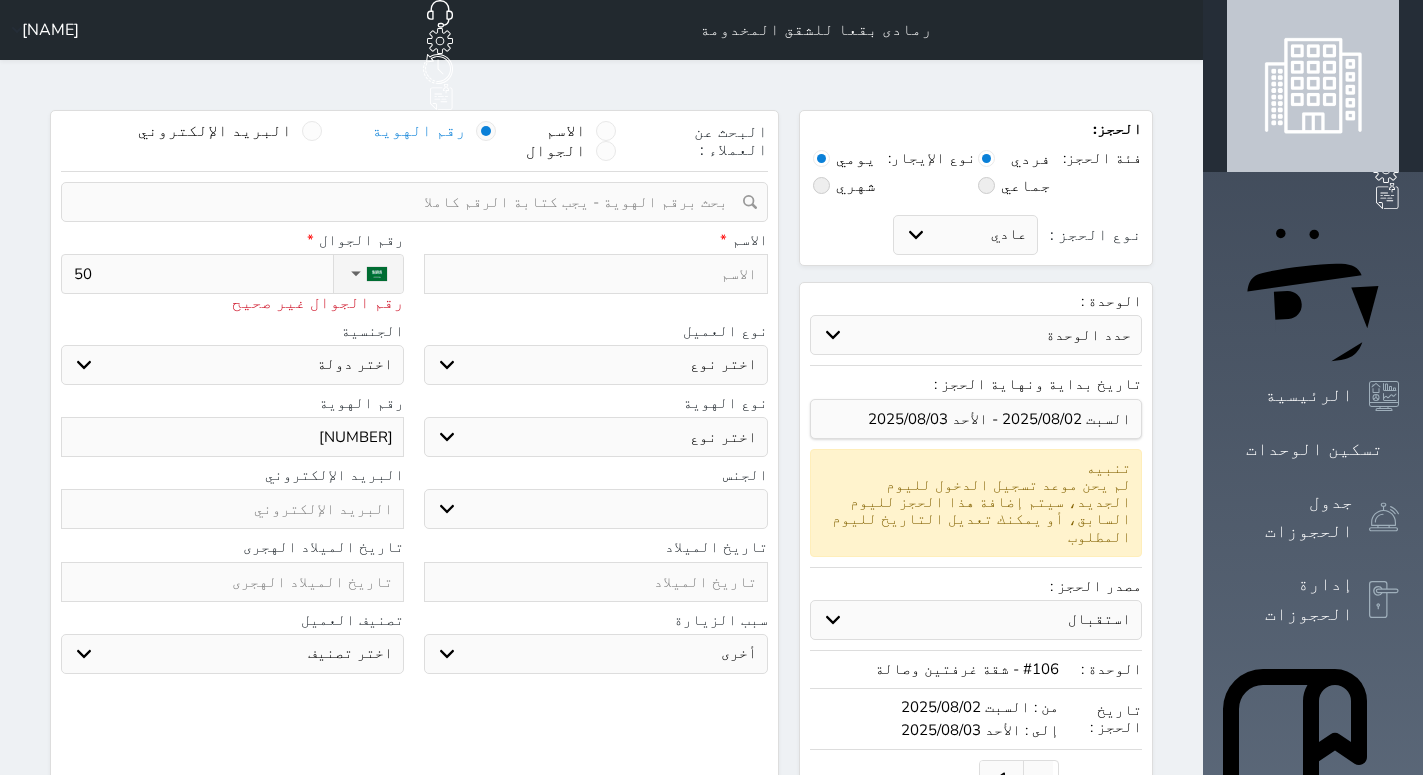 type on "505" 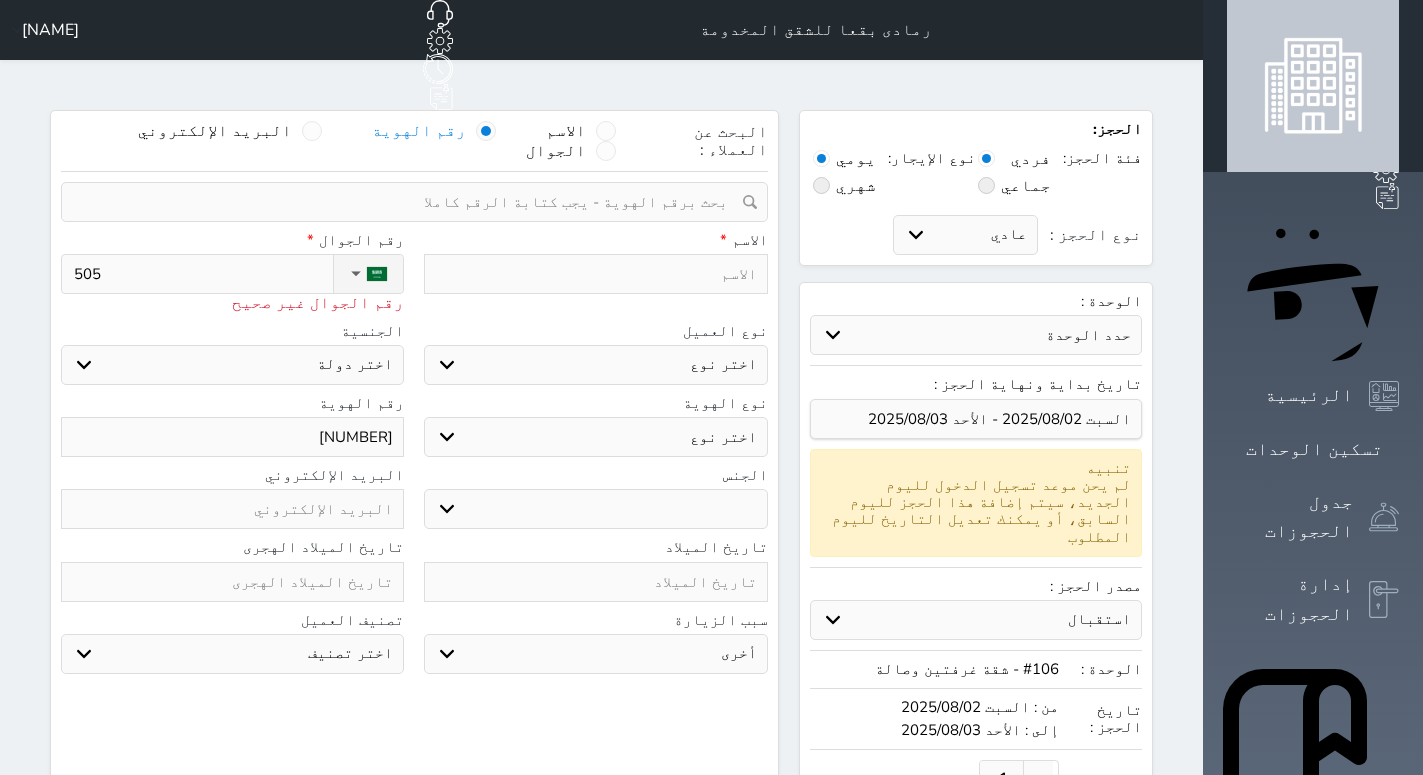 select 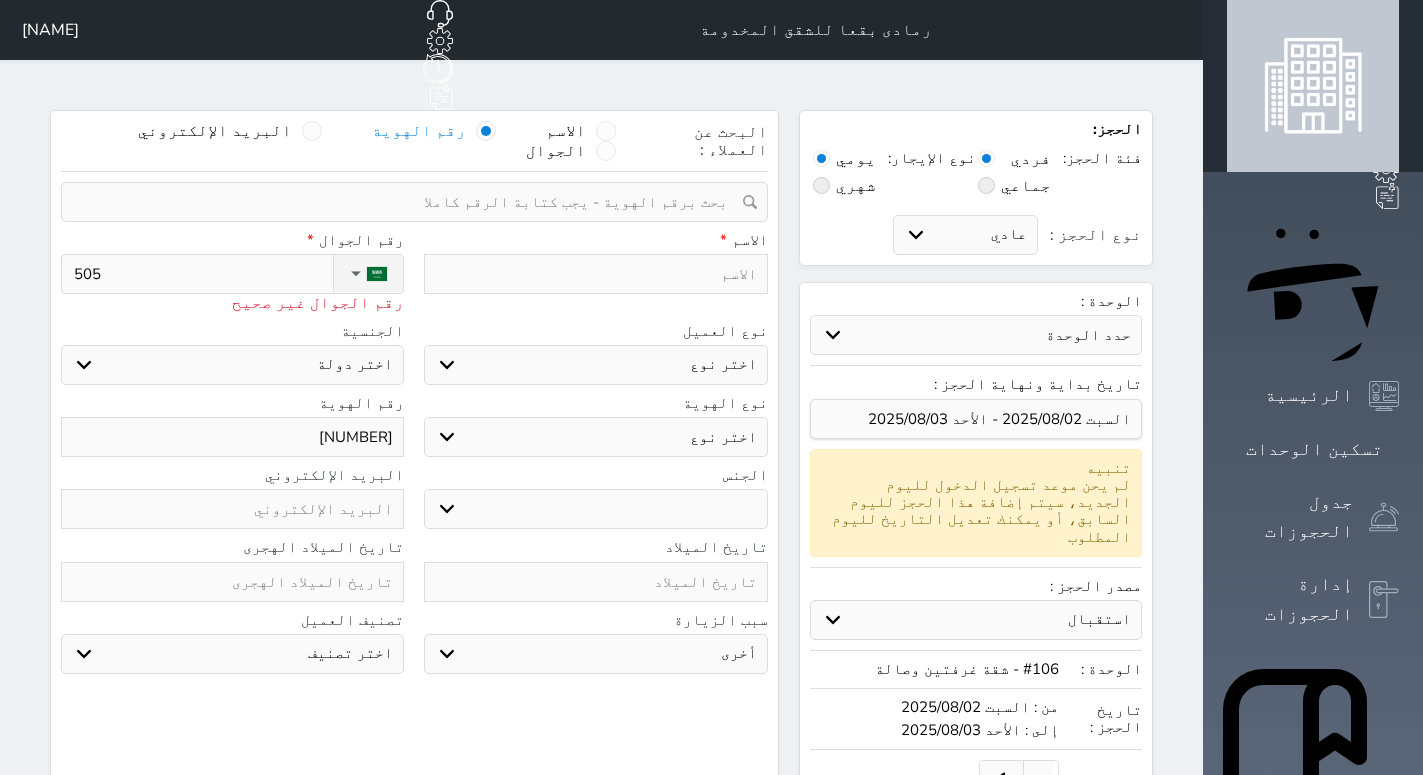 type on "[NUMBER]" 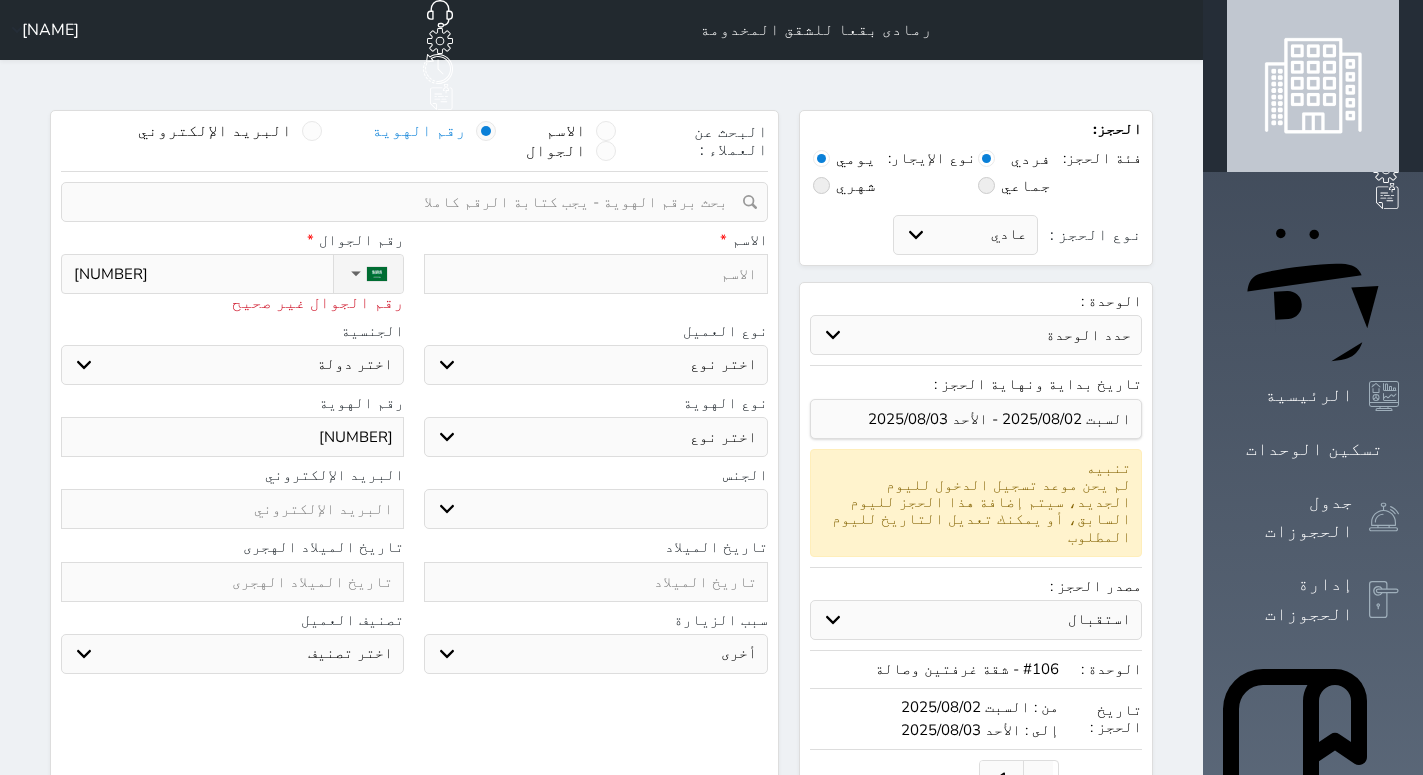 type on "[NUMBER]" 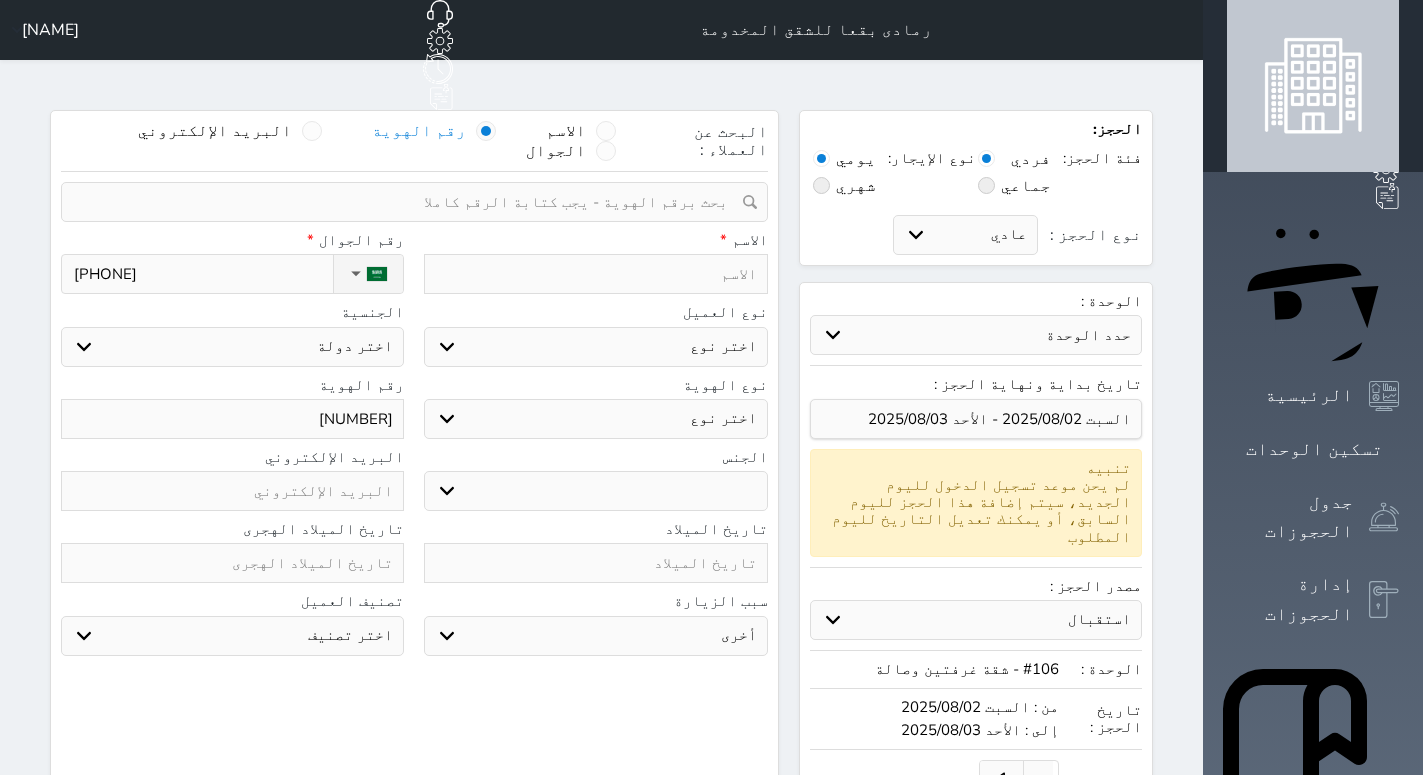 type on "[PHONE]" 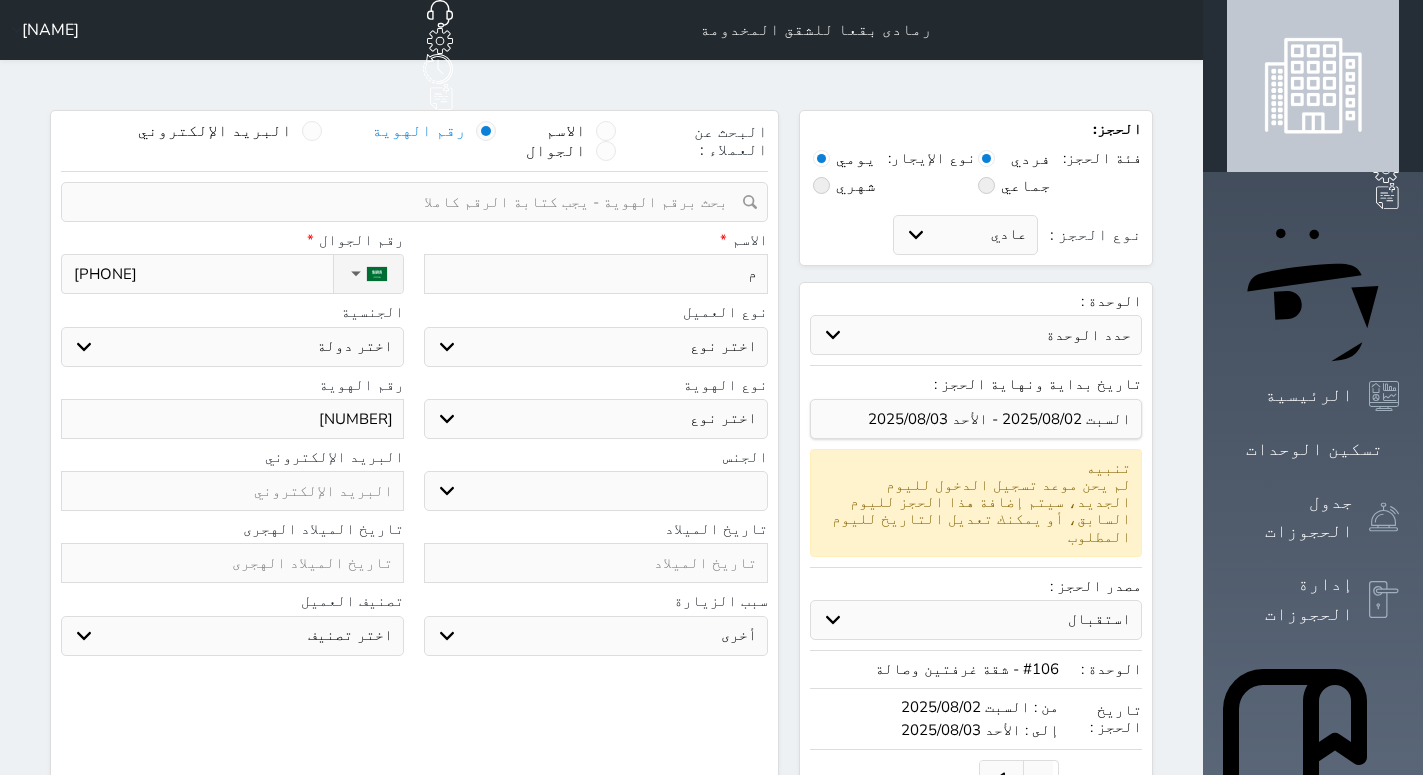 select 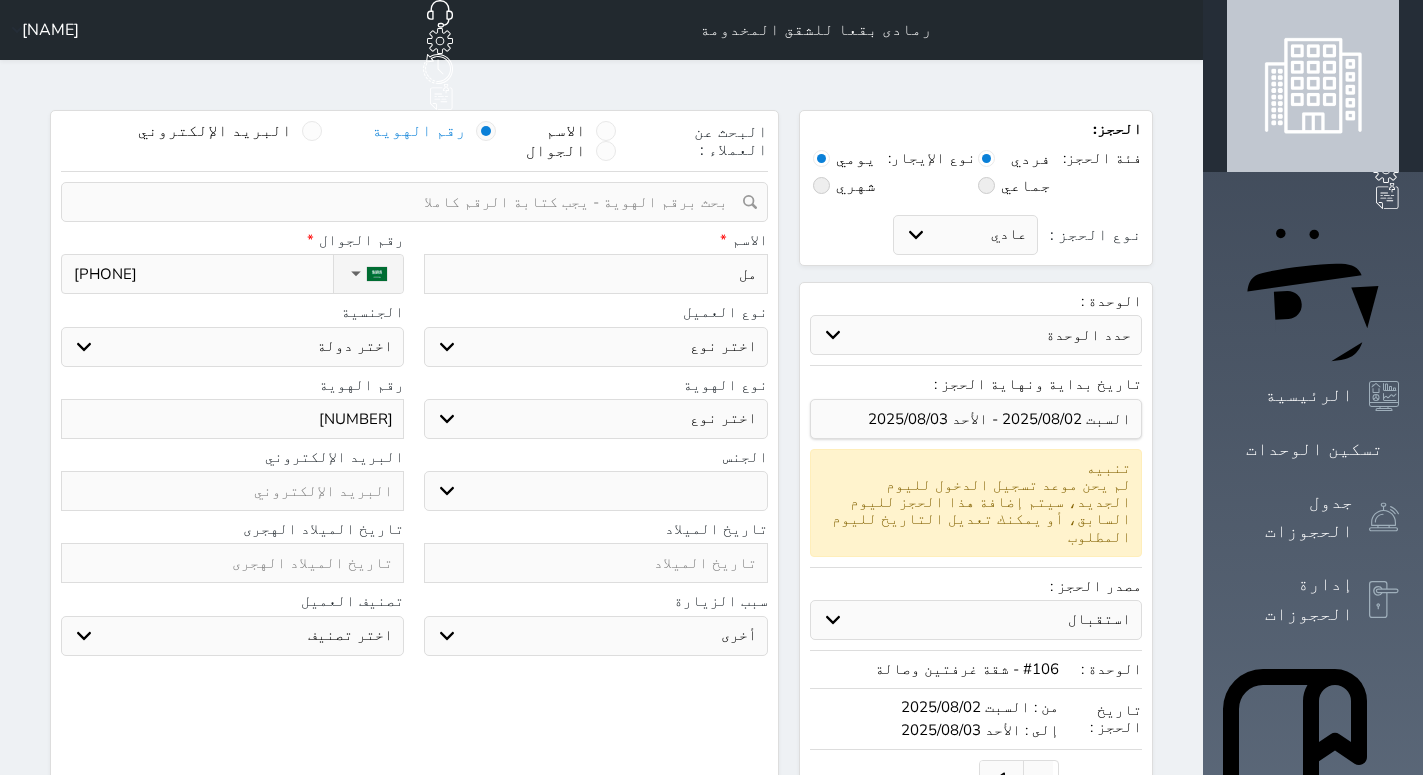 type on "م" 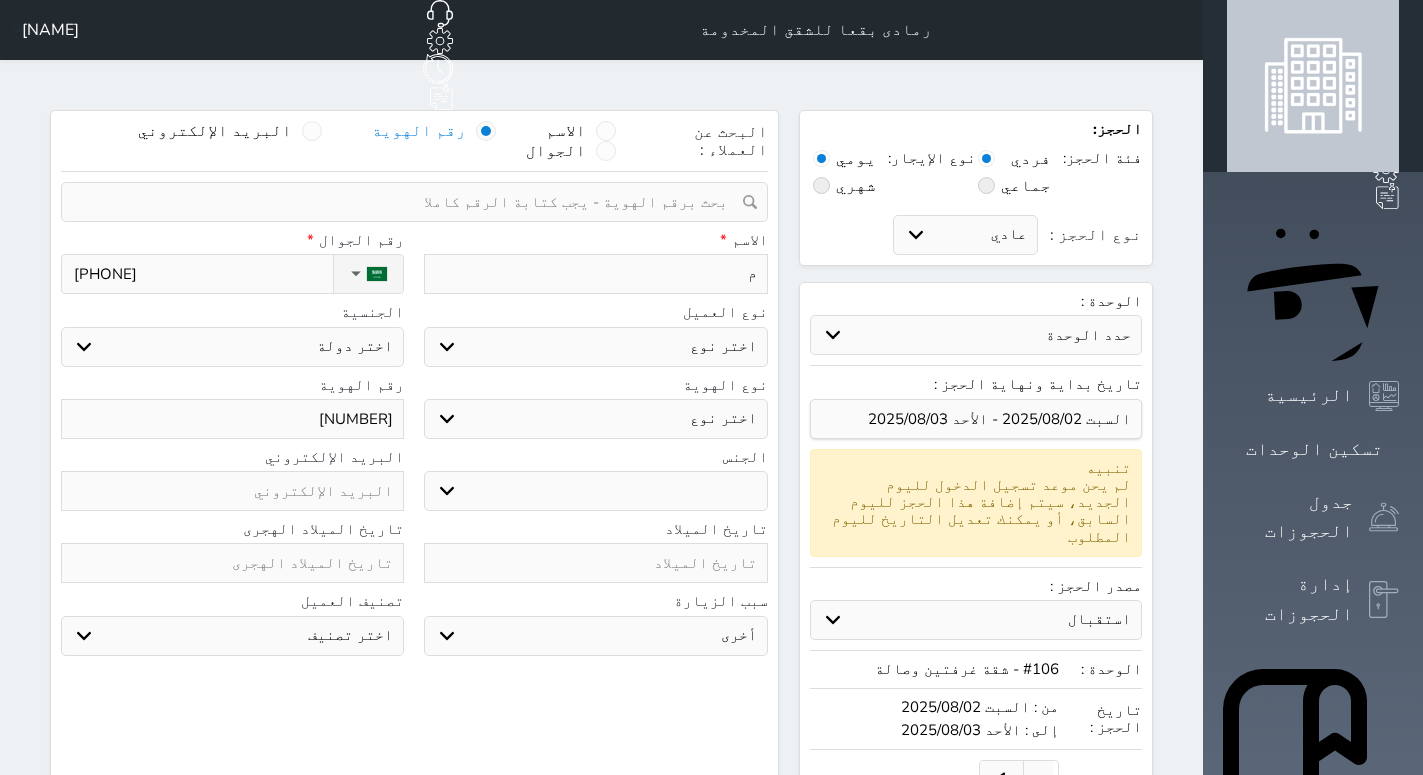 select 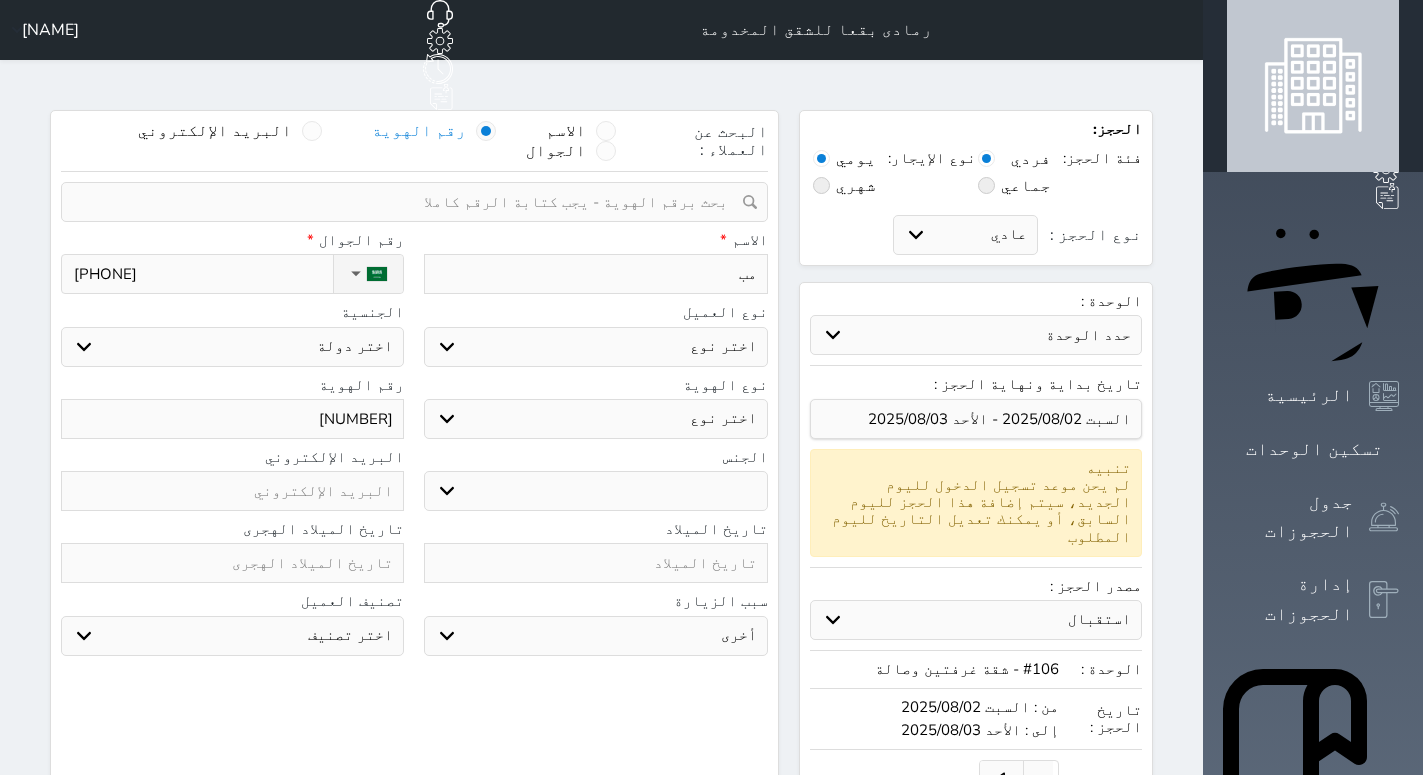 type on "مبا" 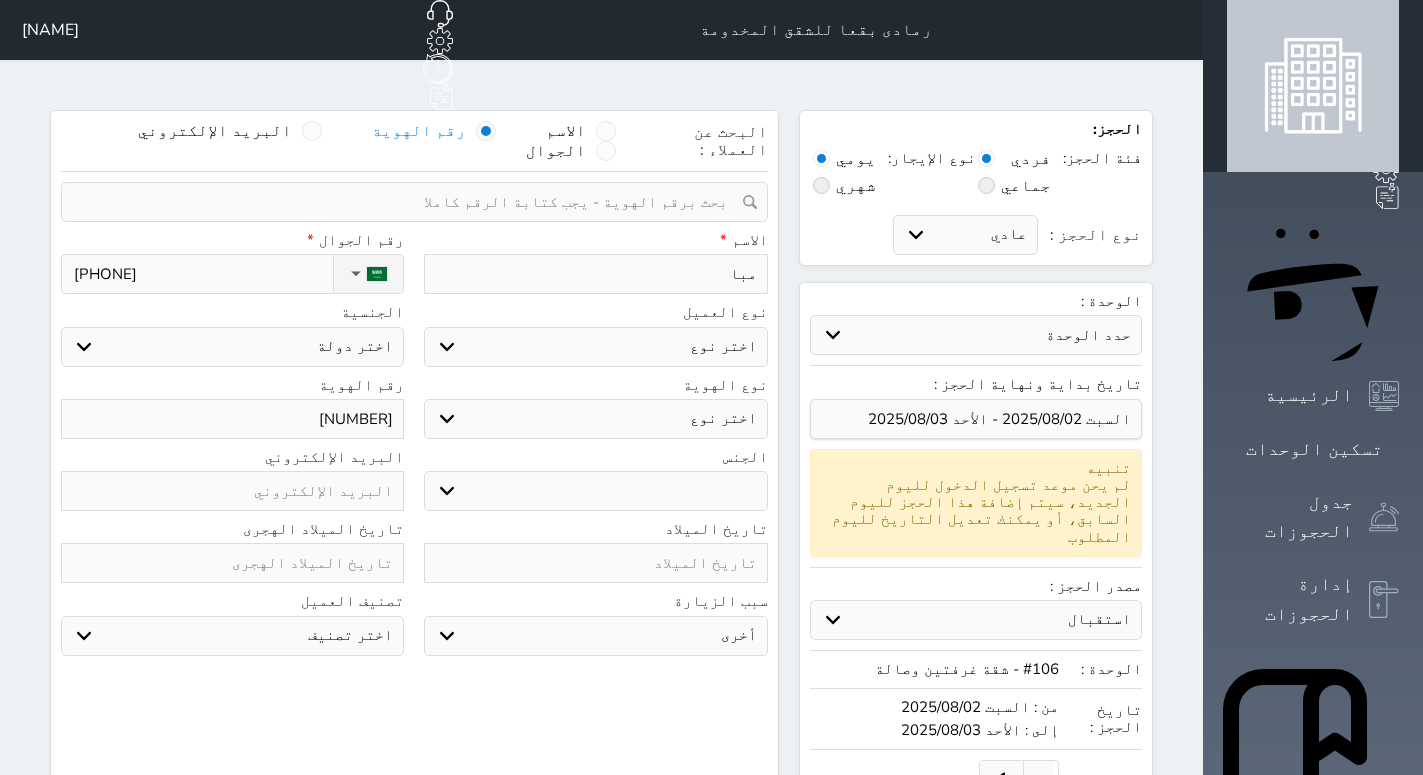 type on "مبار" 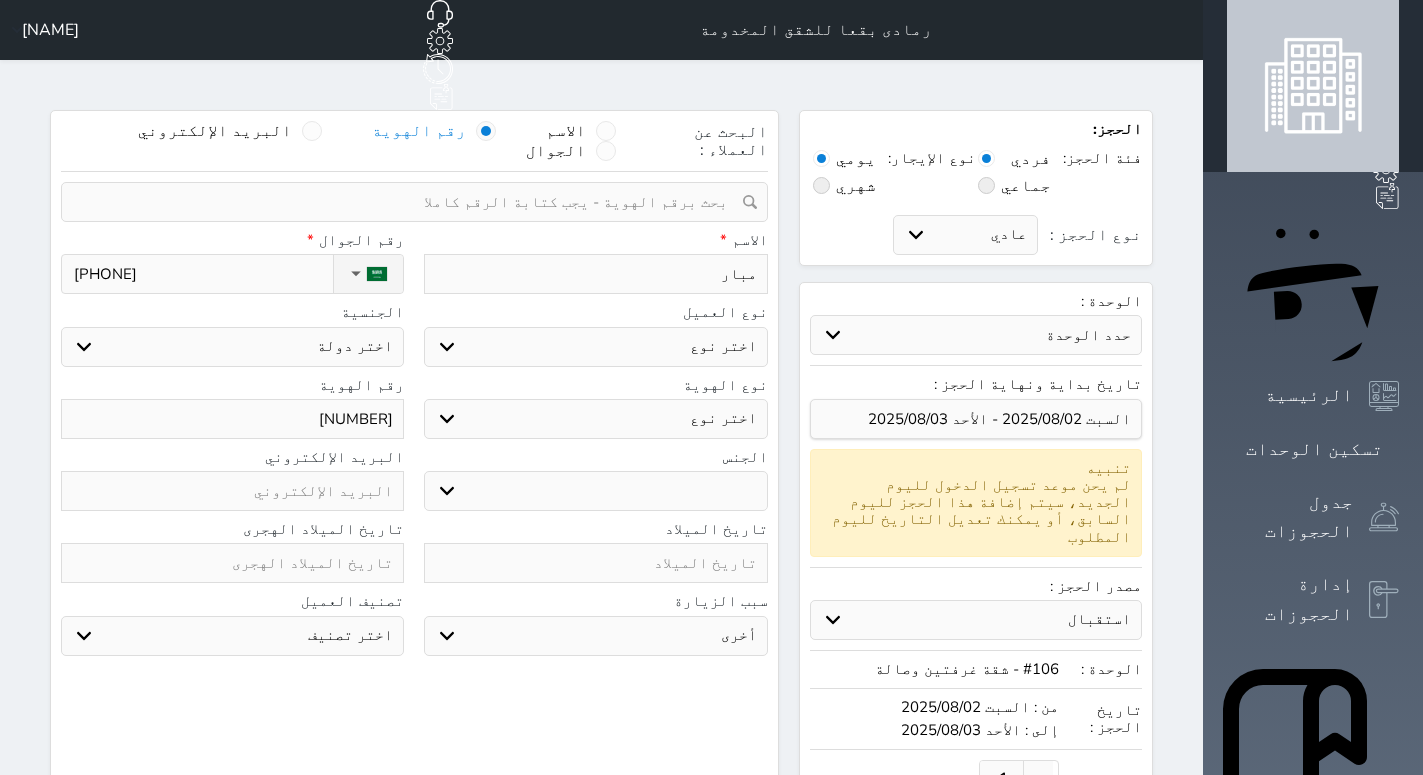type on "[NAME]" 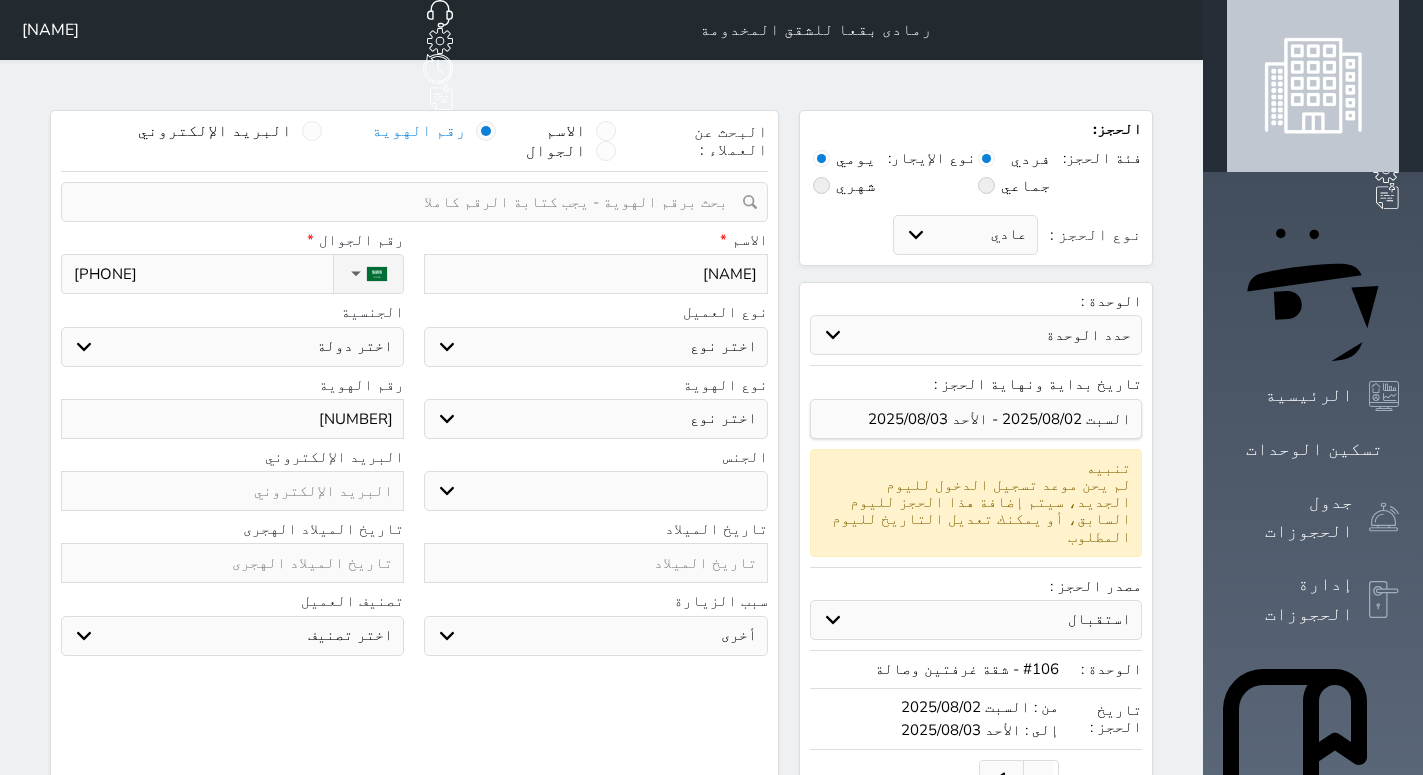 select 